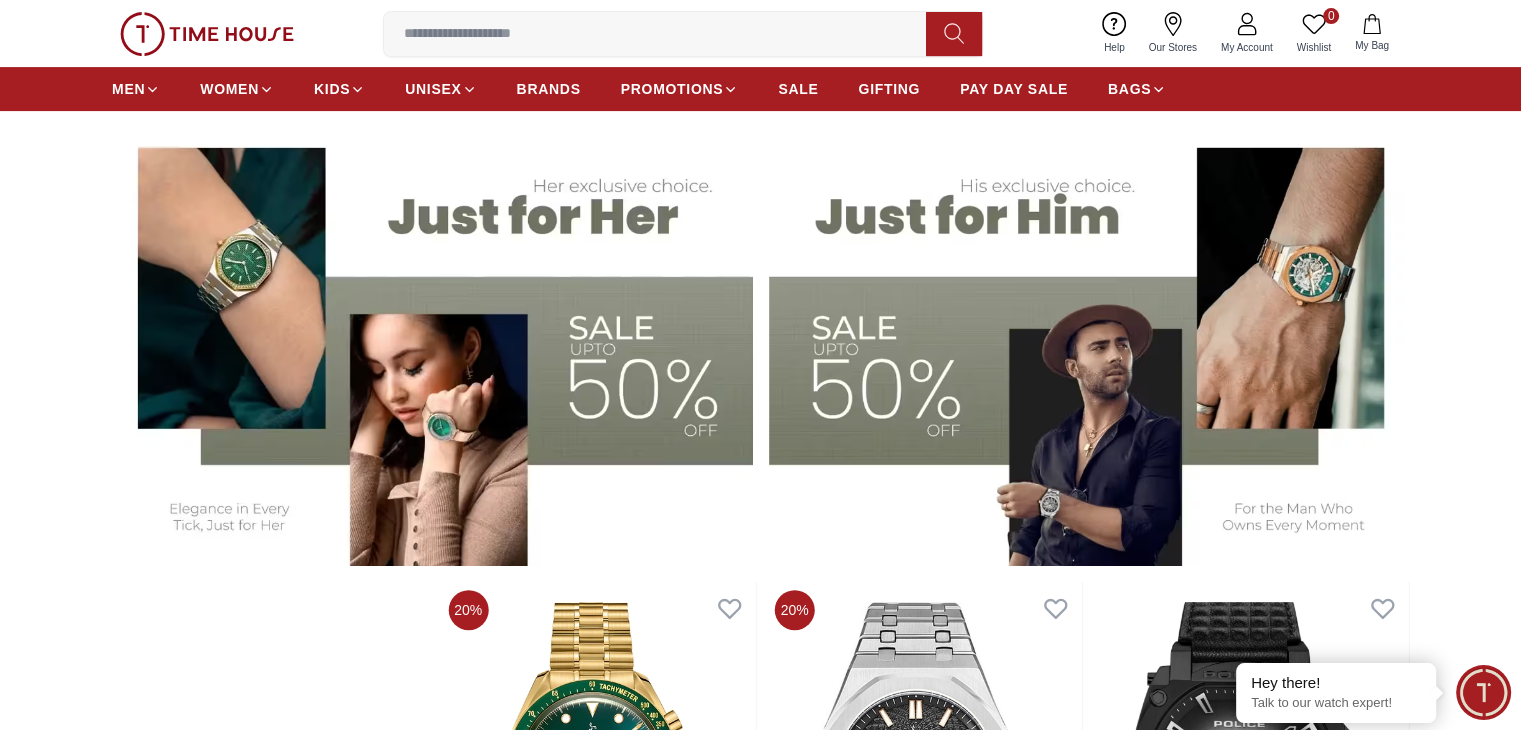 scroll, scrollTop: 666, scrollLeft: 0, axis: vertical 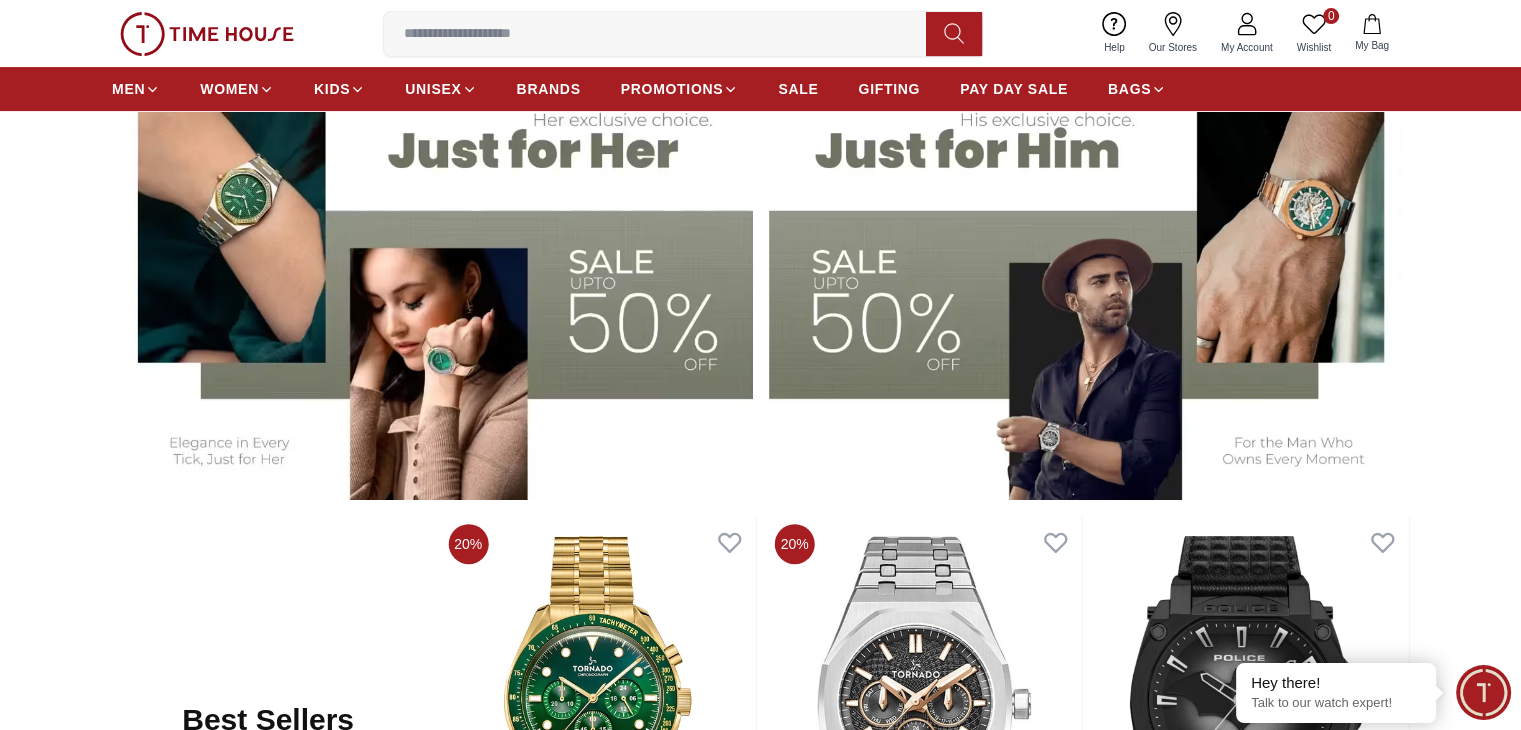 click at bounding box center [1089, 278] 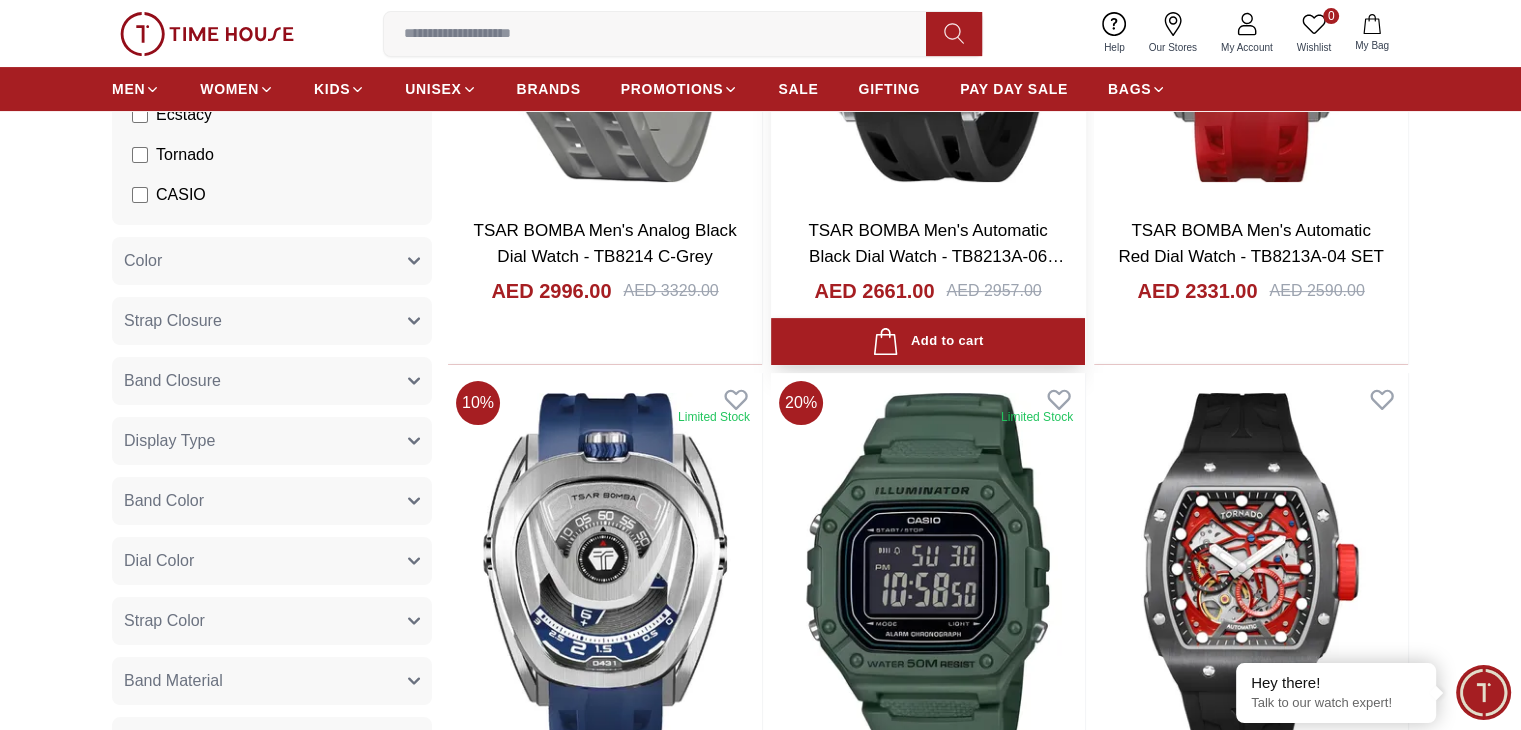 scroll, scrollTop: 533, scrollLeft: 0, axis: vertical 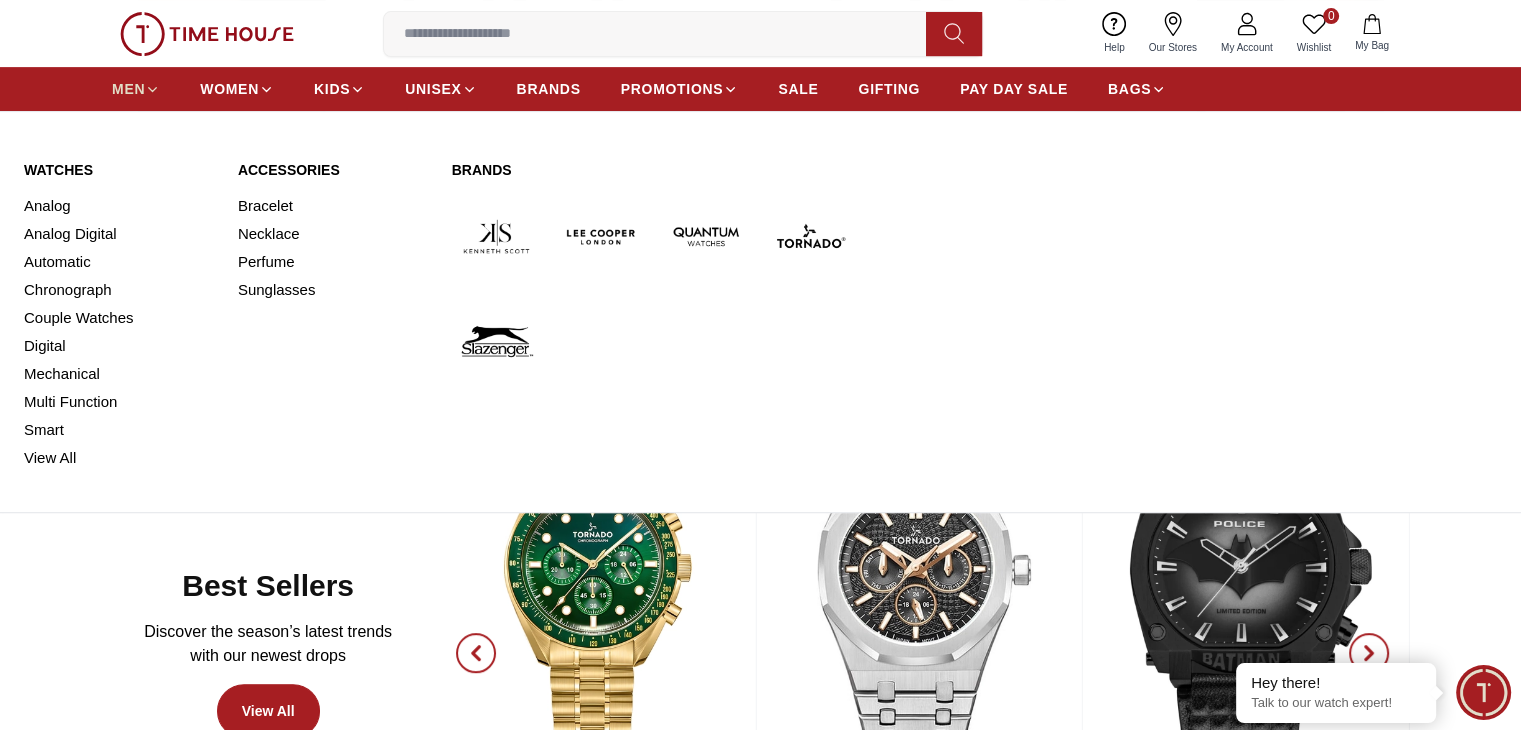 click on "MEN" at bounding box center (128, 89) 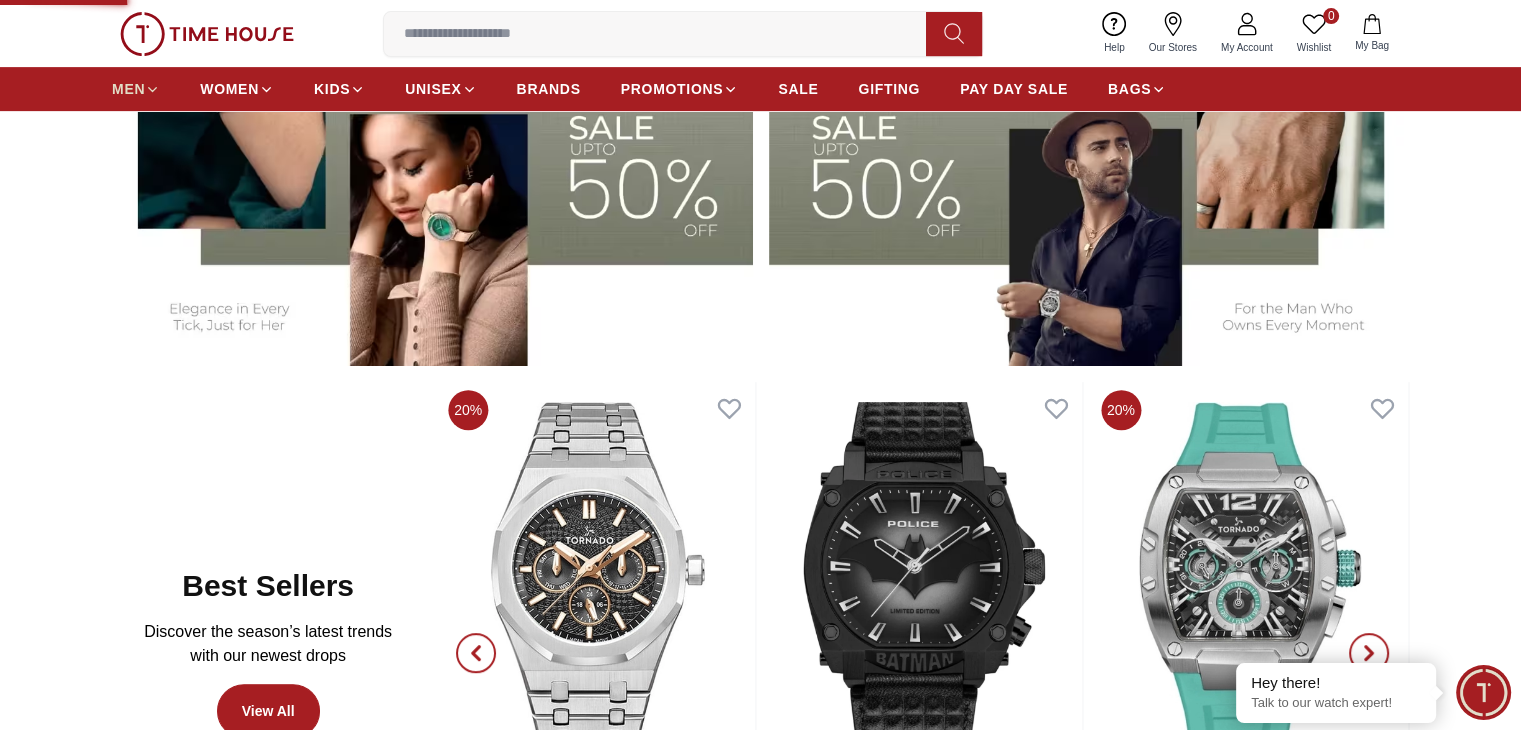 scroll, scrollTop: 0, scrollLeft: 0, axis: both 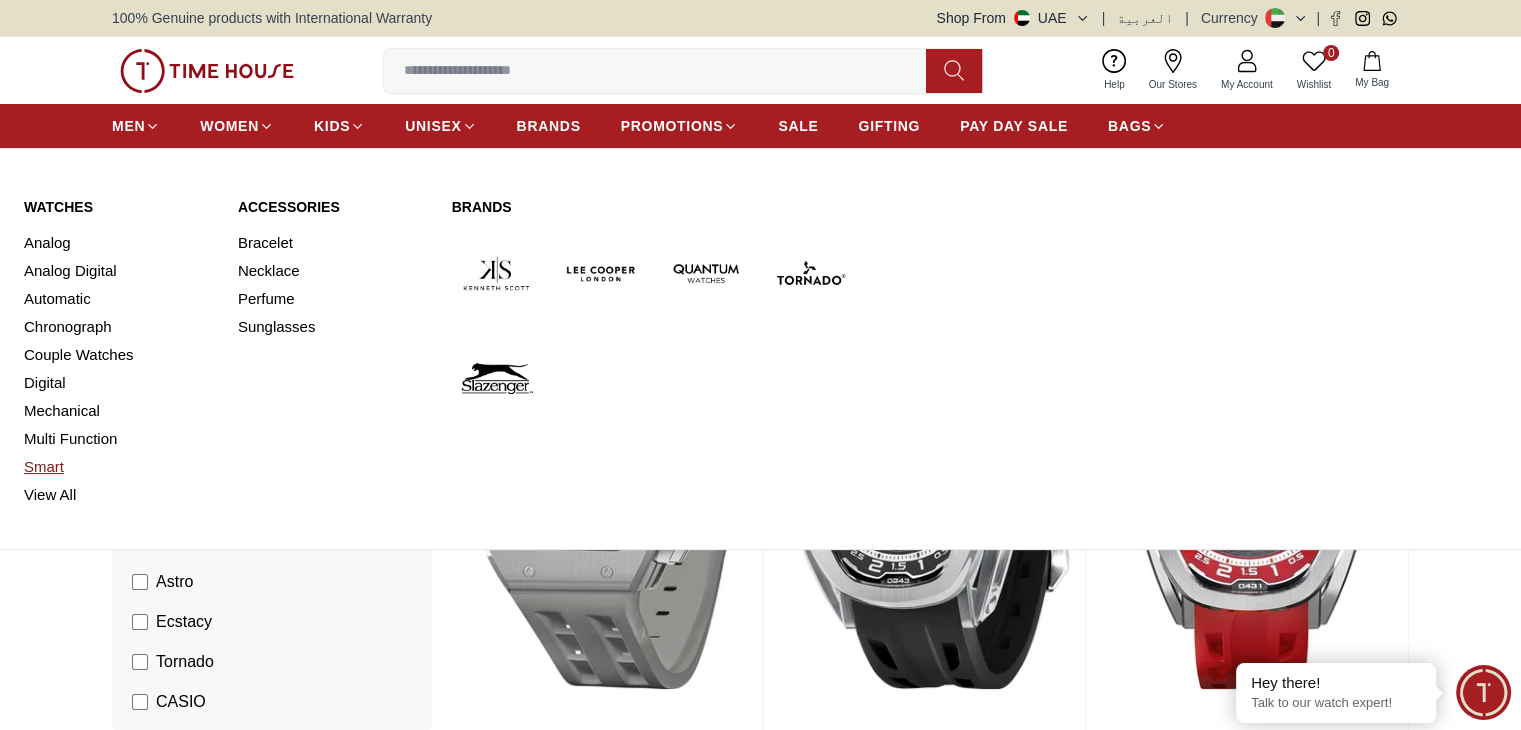 click on "Smart" at bounding box center (119, 467) 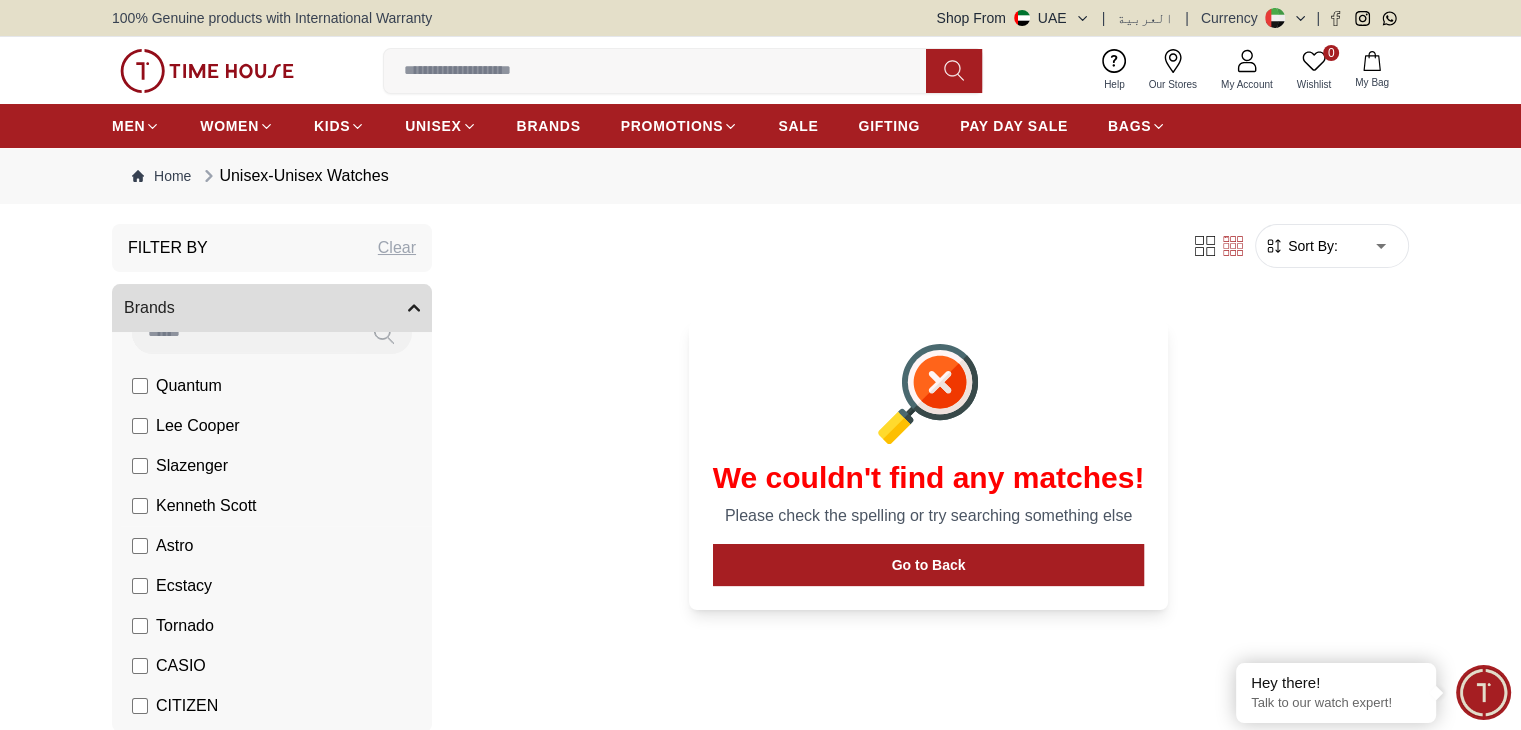 scroll, scrollTop: 133, scrollLeft: 0, axis: vertical 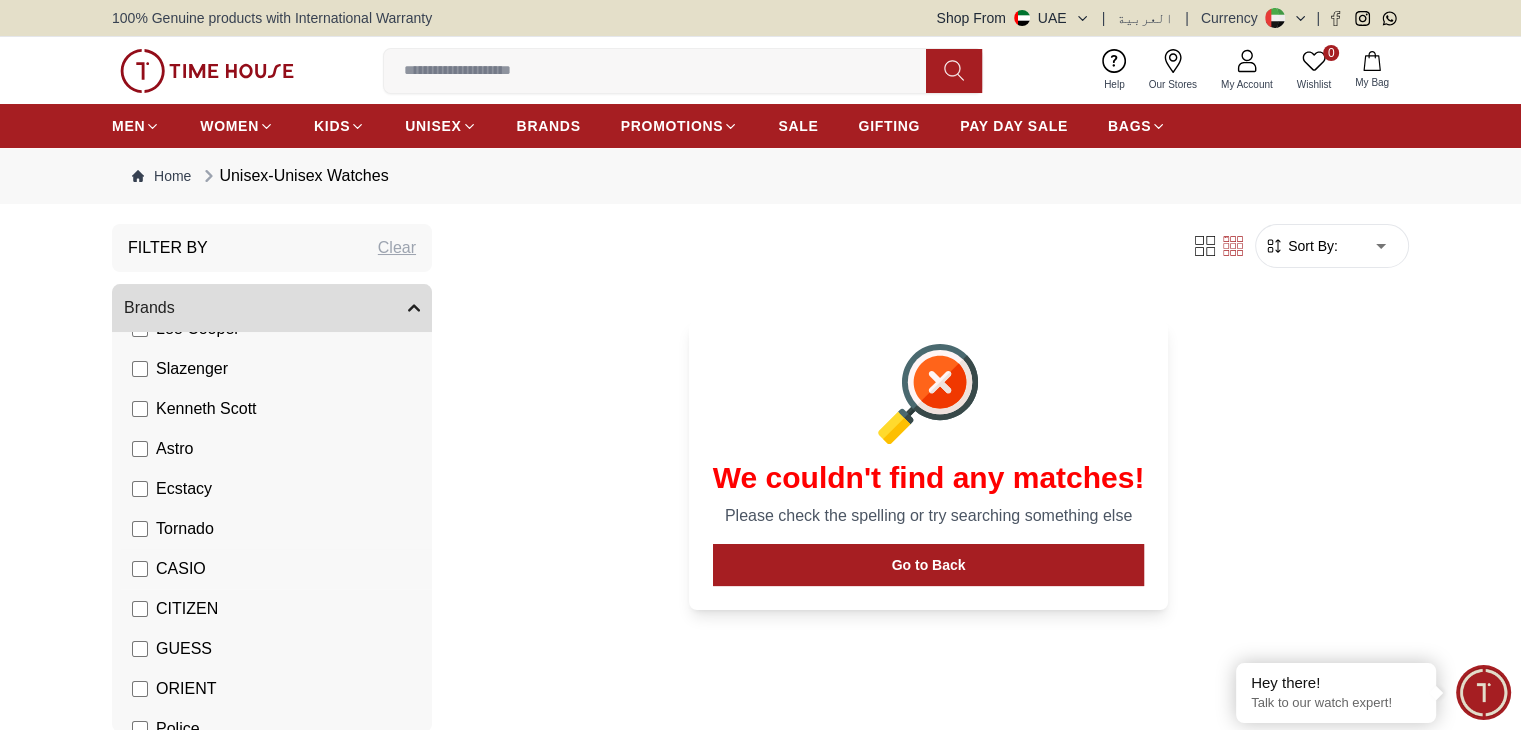 click on "CASIO" at bounding box center [181, 569] 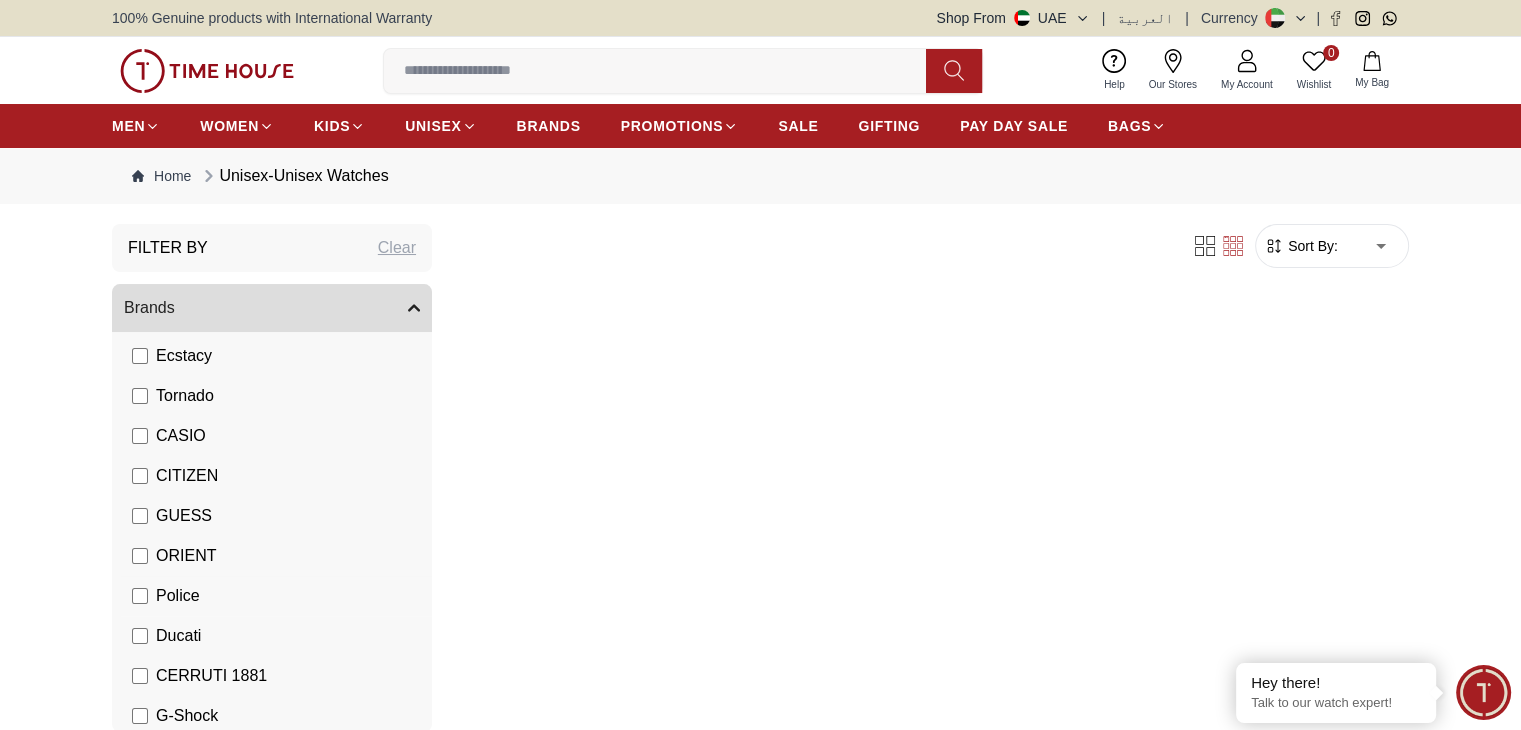 scroll, scrollTop: 333, scrollLeft: 0, axis: vertical 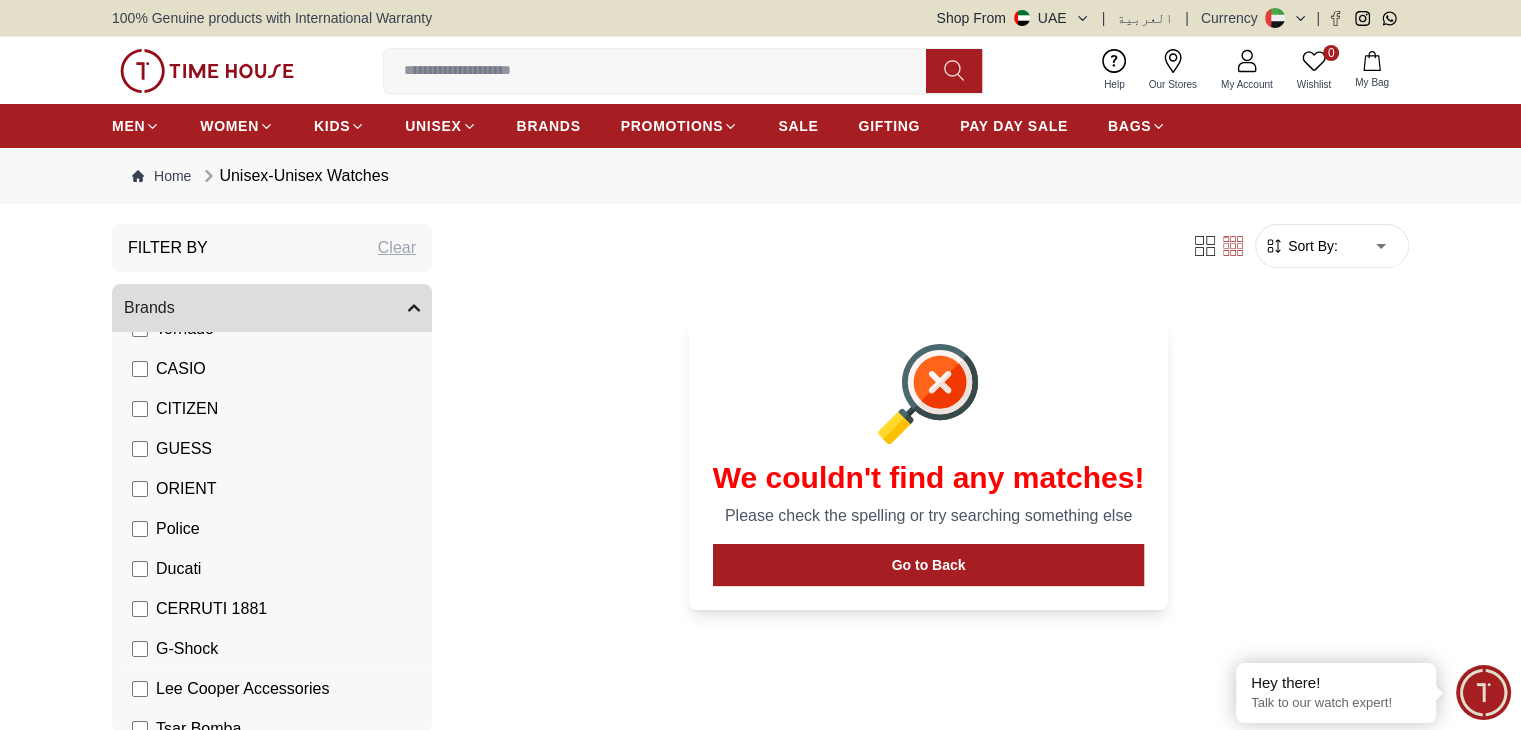 click on "G-Shock" at bounding box center [187, 649] 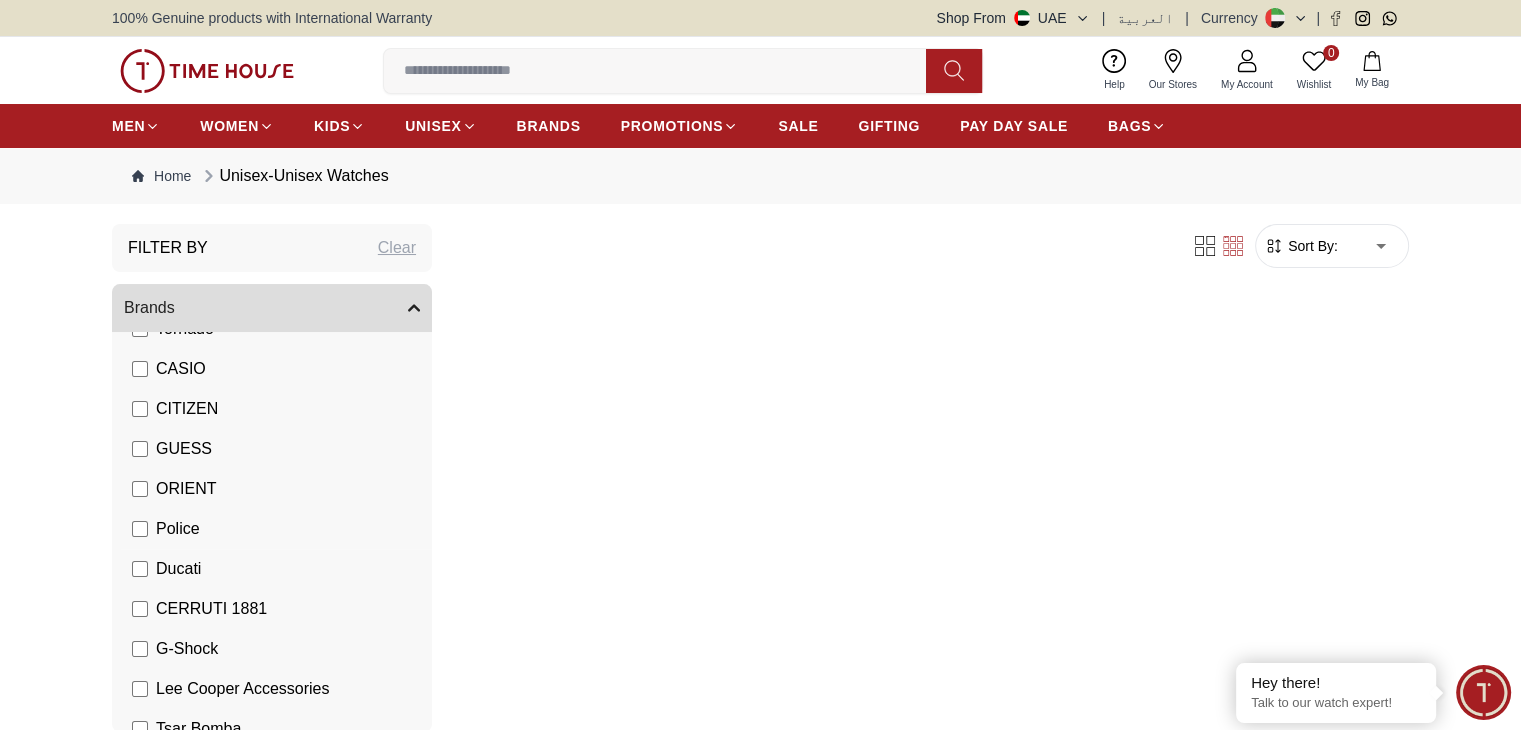 click on "Police" at bounding box center [276, 529] 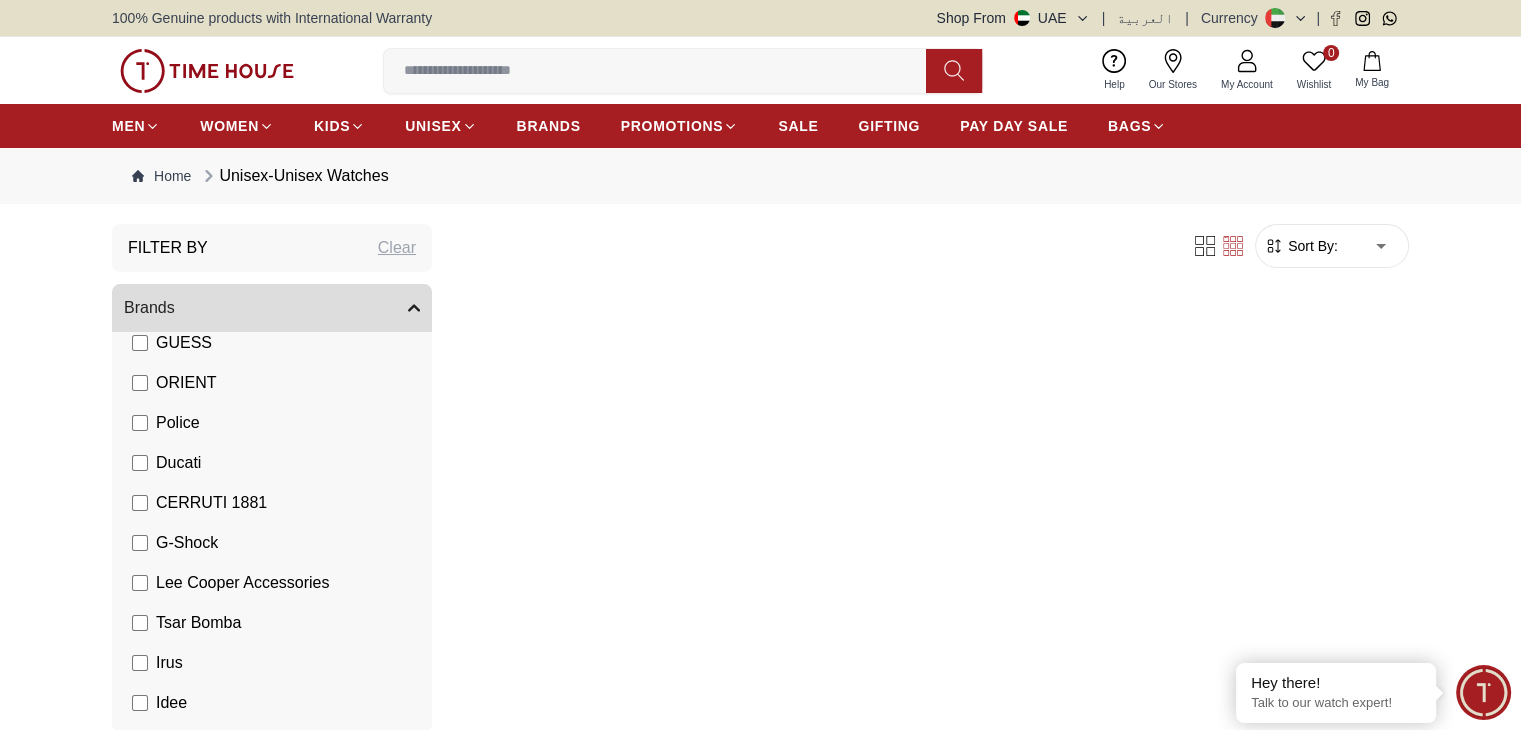 scroll, scrollTop: 466, scrollLeft: 0, axis: vertical 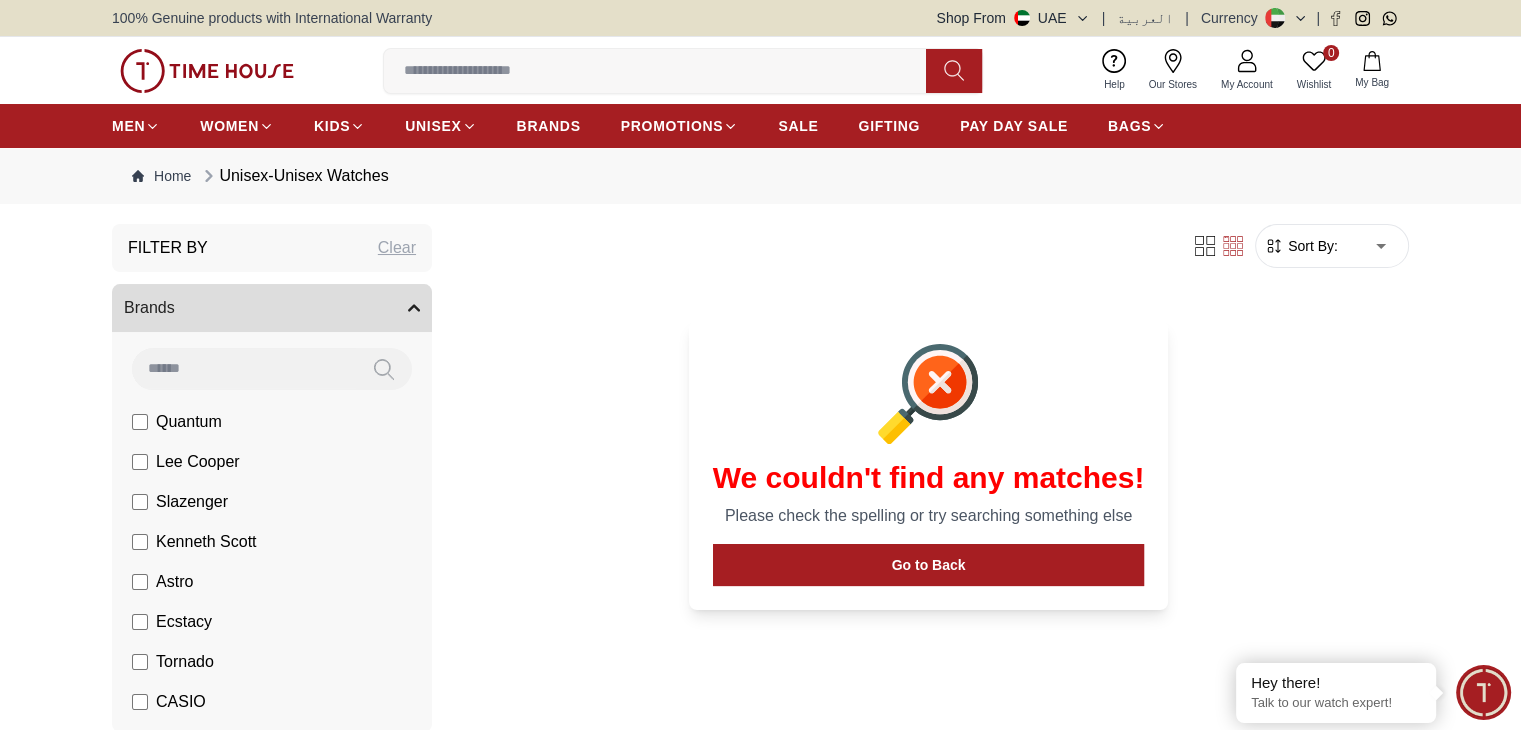 click at bounding box center (384, 369) 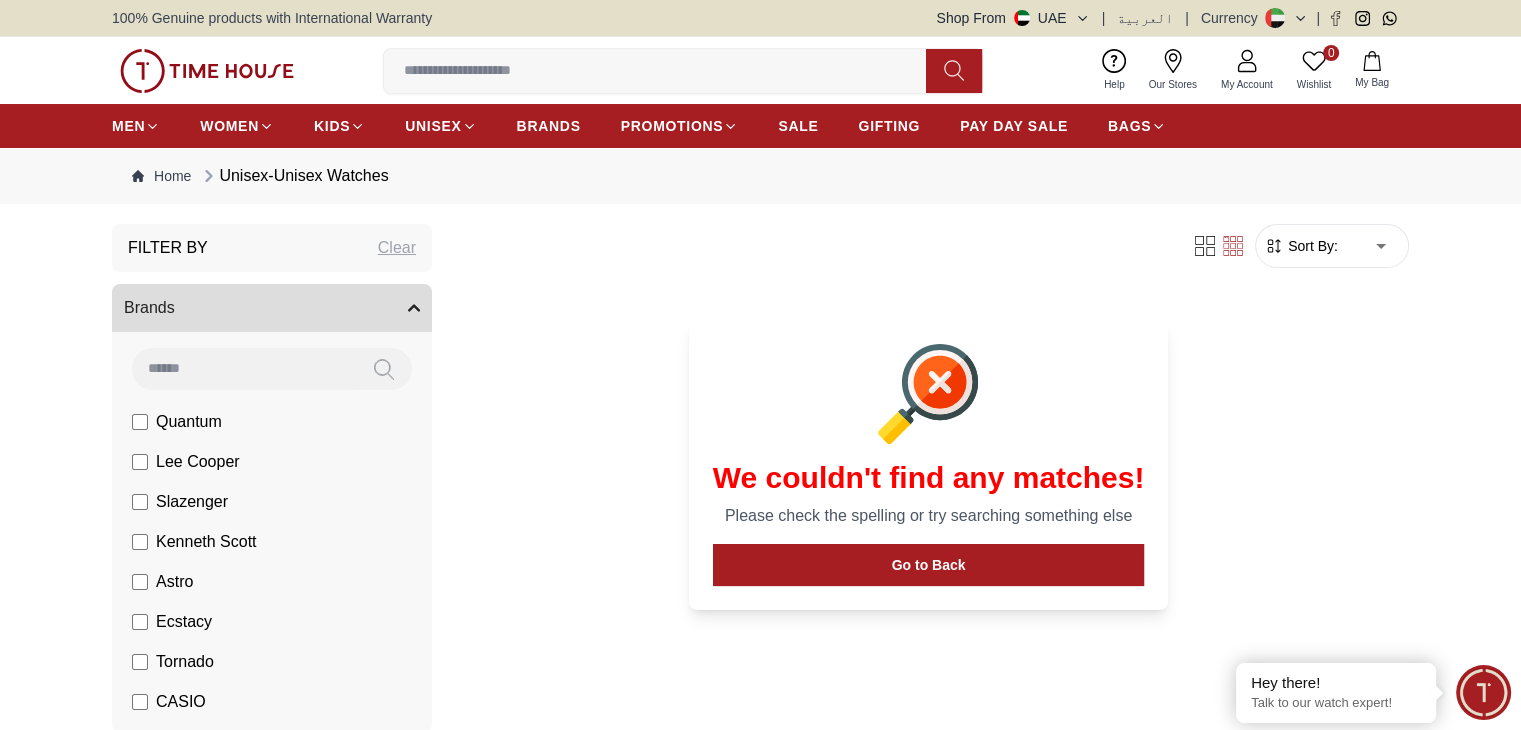 click on "Brands" at bounding box center [272, 308] 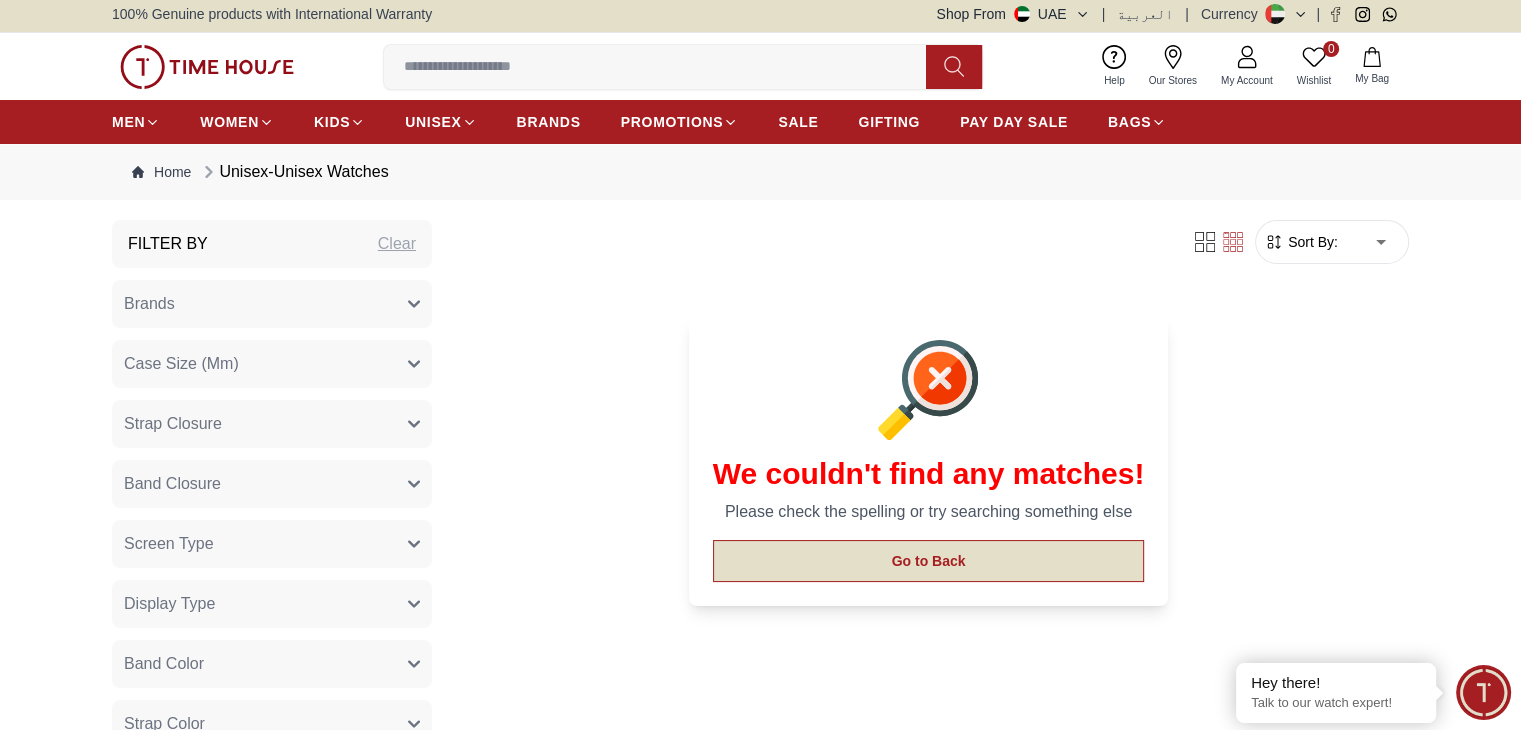 scroll, scrollTop: 0, scrollLeft: 0, axis: both 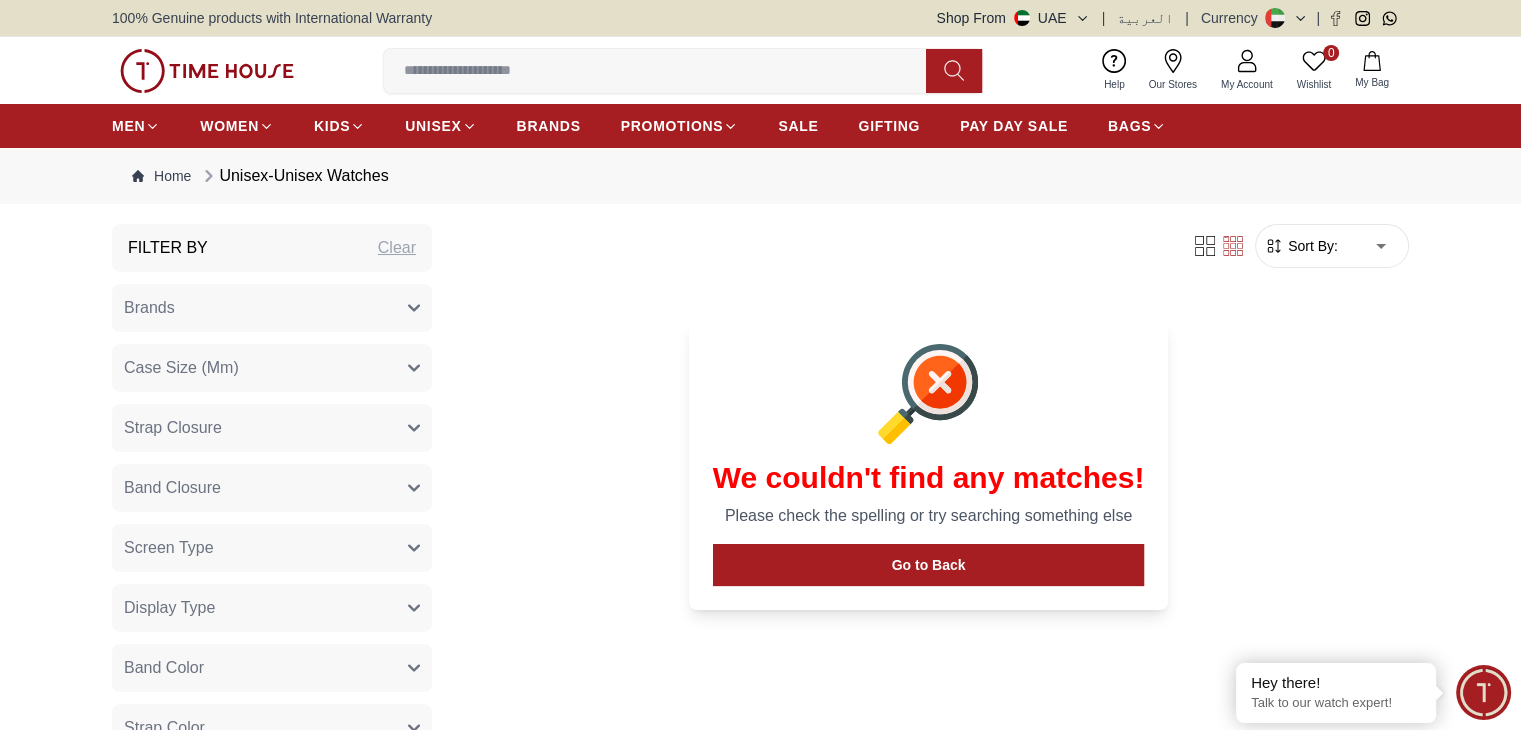 click at bounding box center [663, 71] 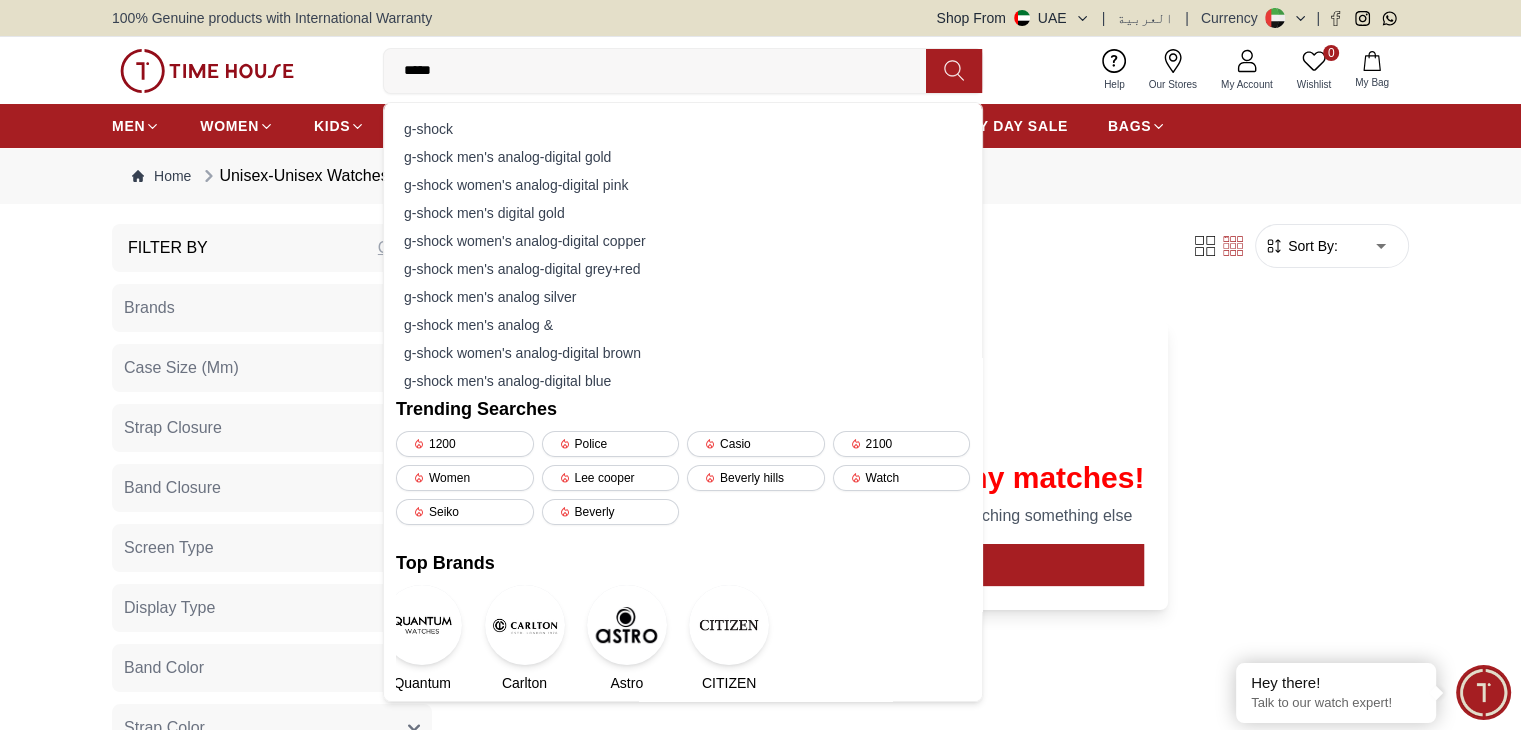 type on "******" 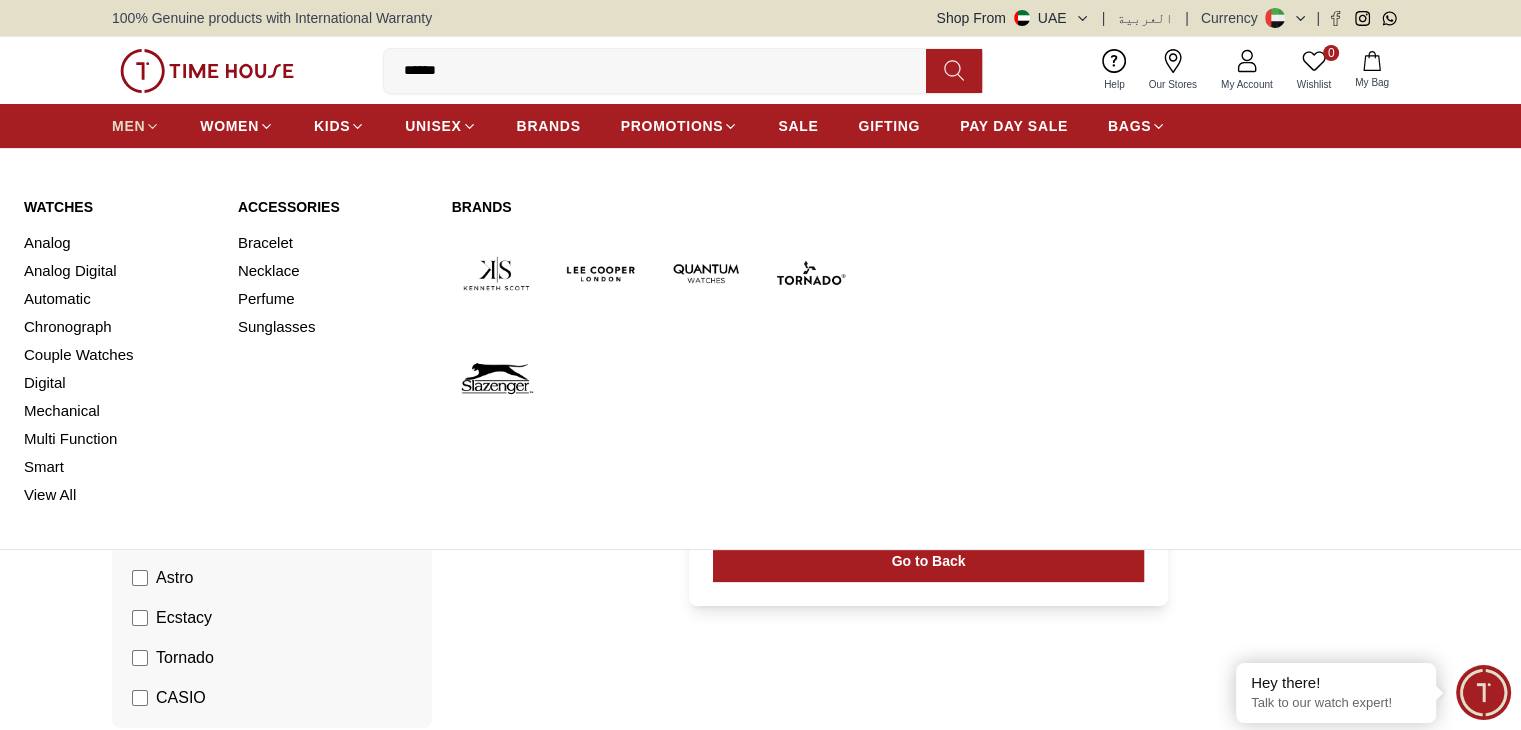 click on "MEN" at bounding box center [128, 126] 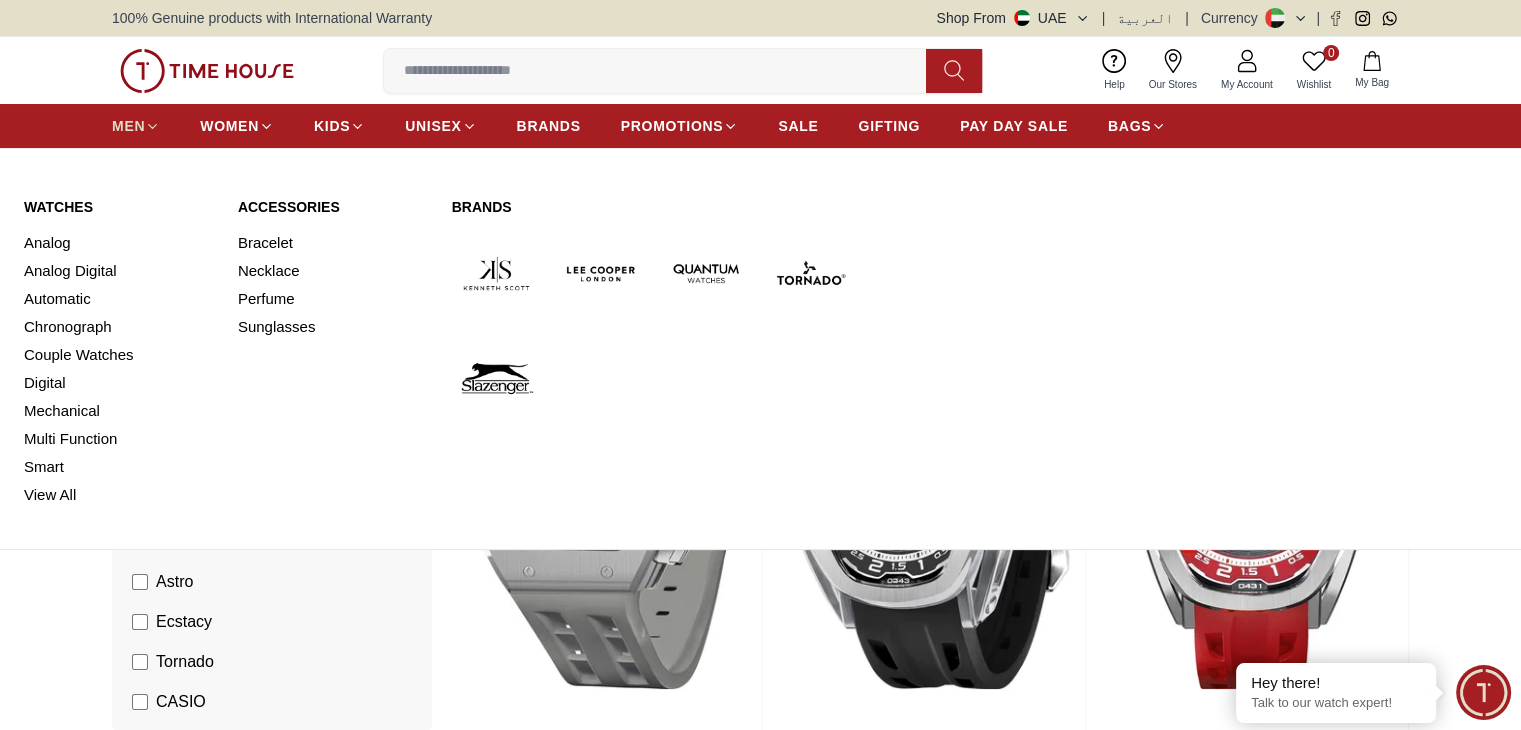click 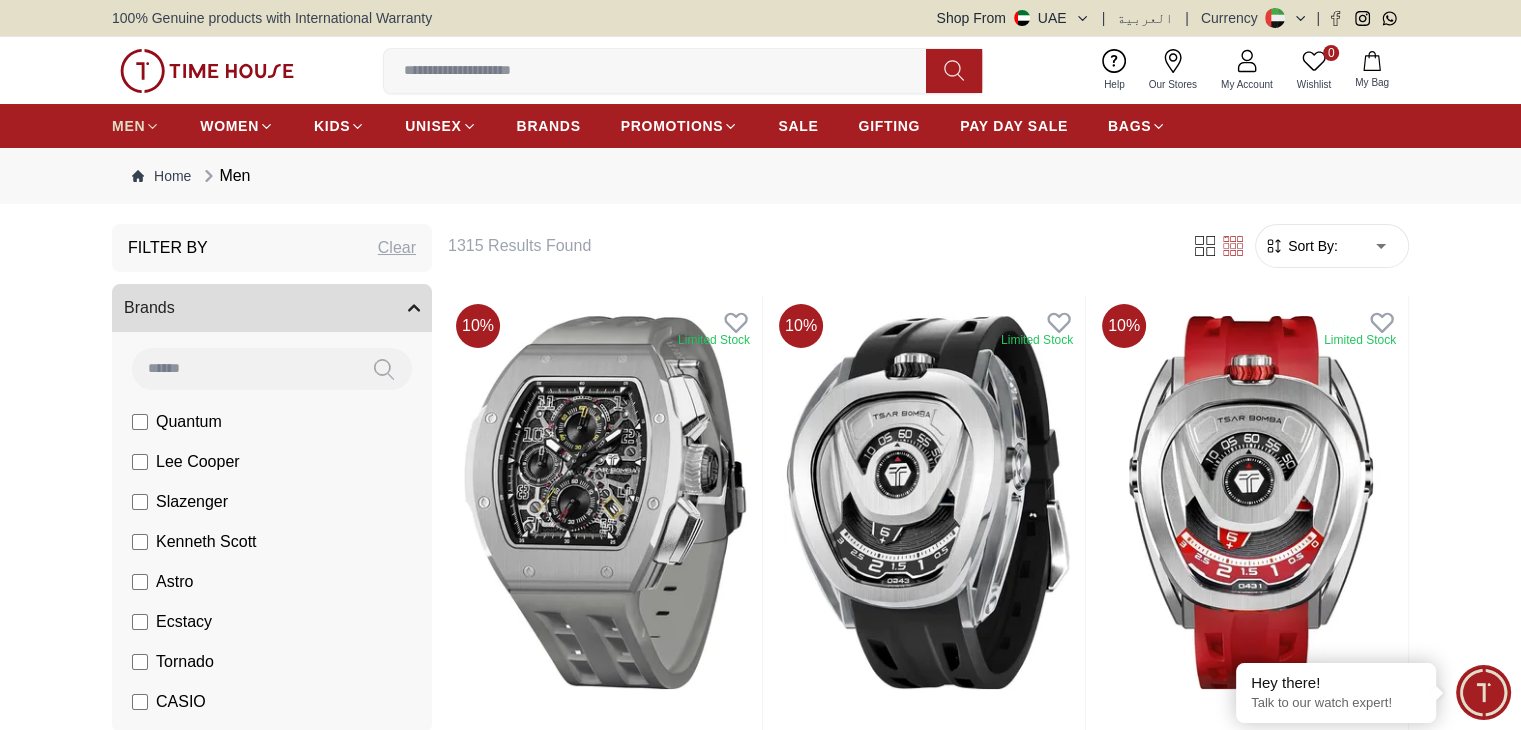 click on "MEN" at bounding box center (128, 126) 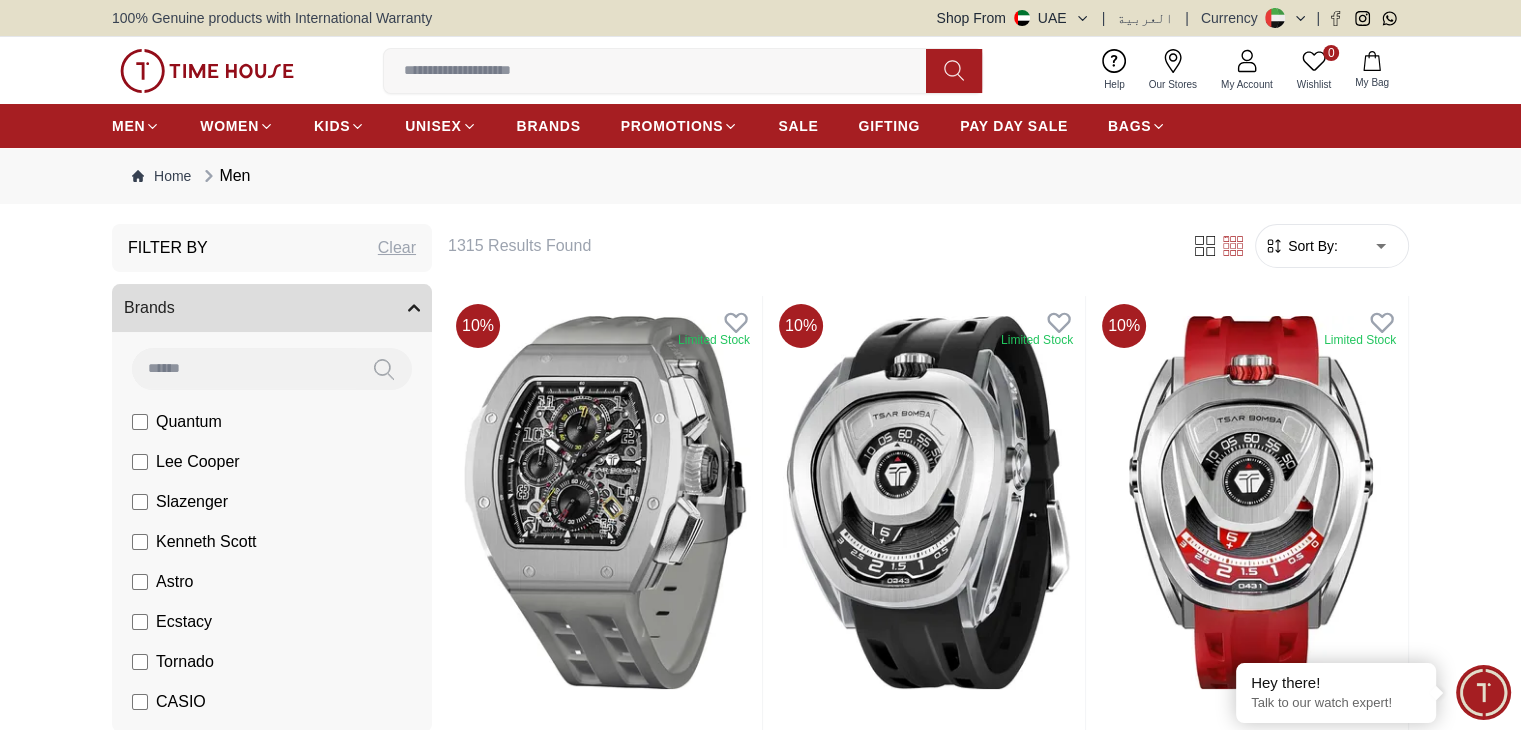 click at bounding box center (663, 71) 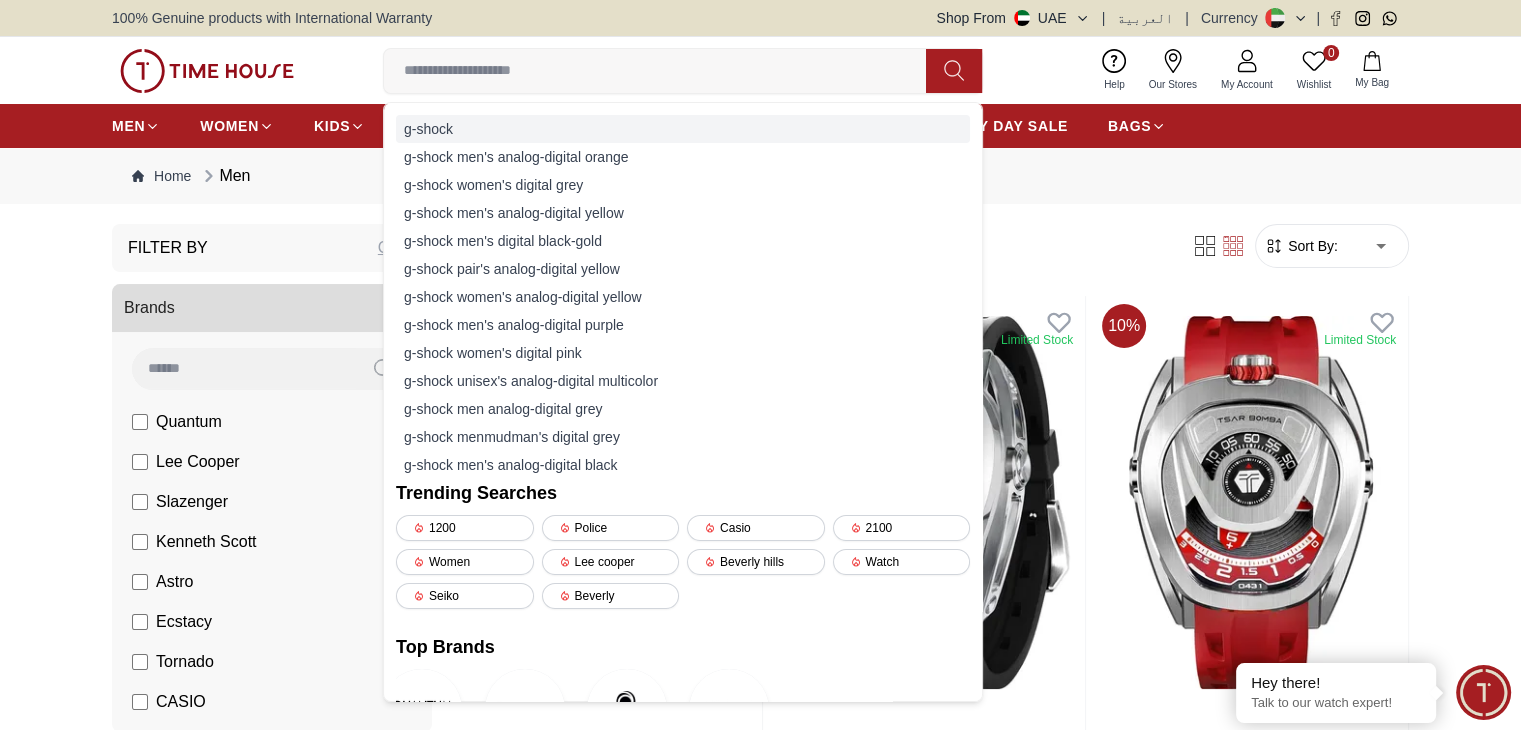 click on "g-shock" at bounding box center (683, 129) 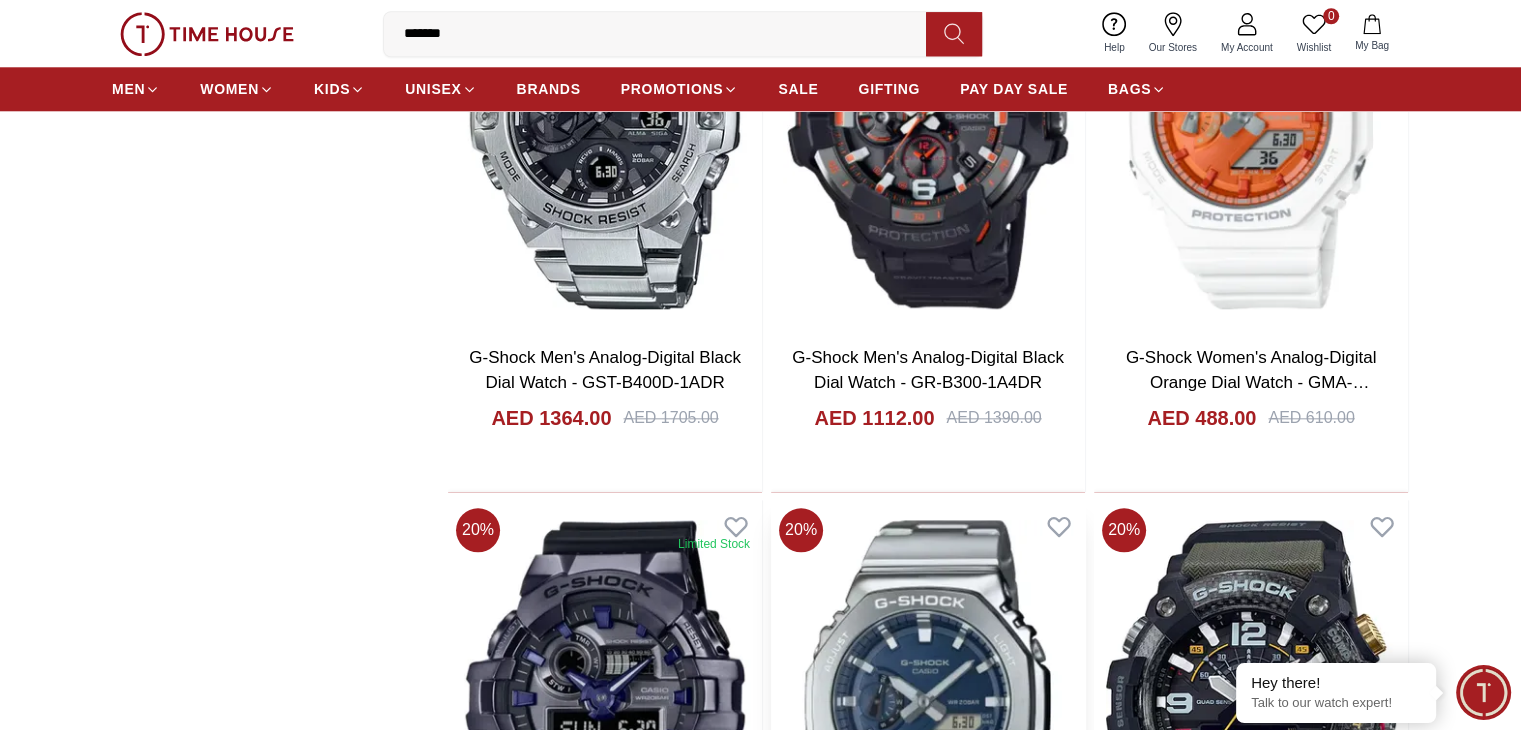 scroll, scrollTop: 2133, scrollLeft: 0, axis: vertical 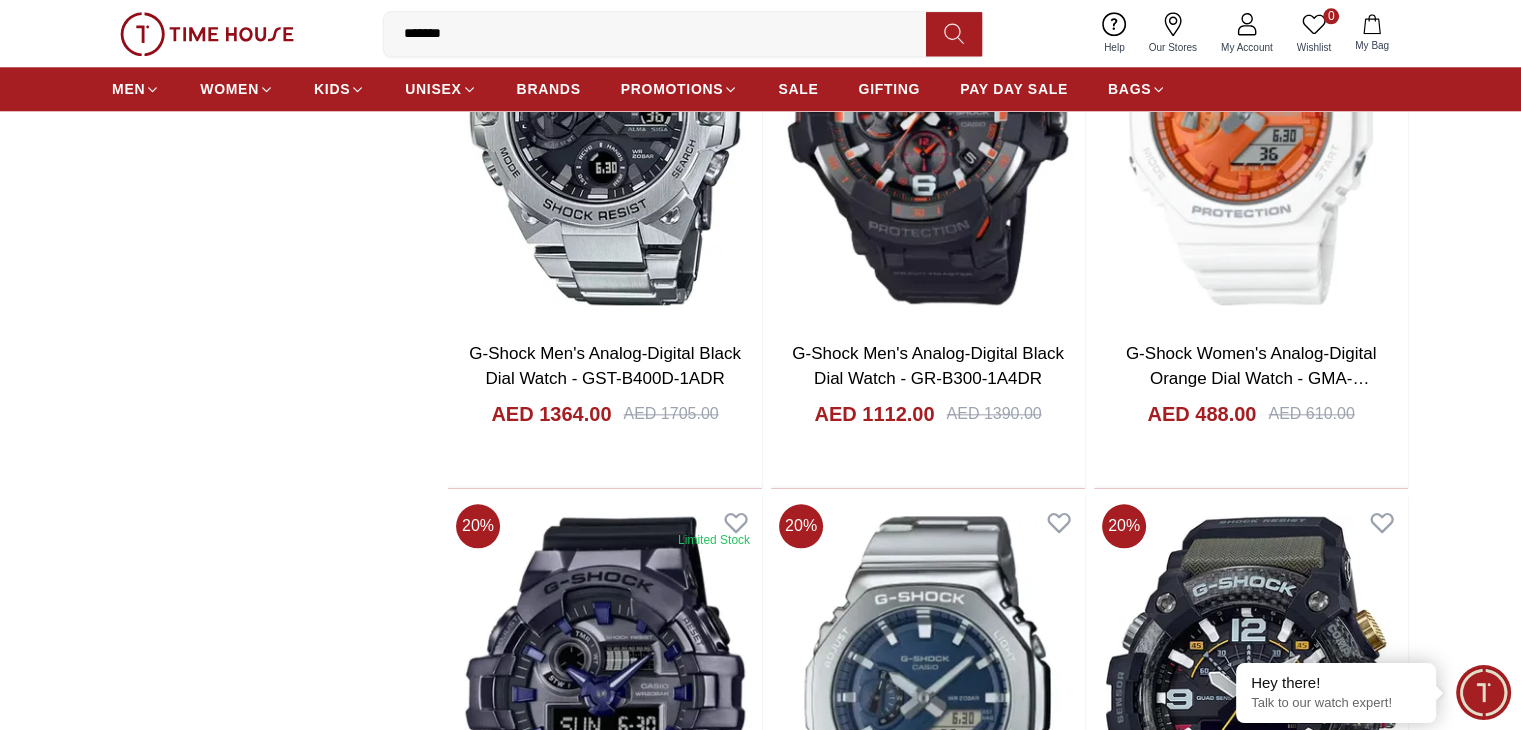 click at bounding box center (1251, 1286) 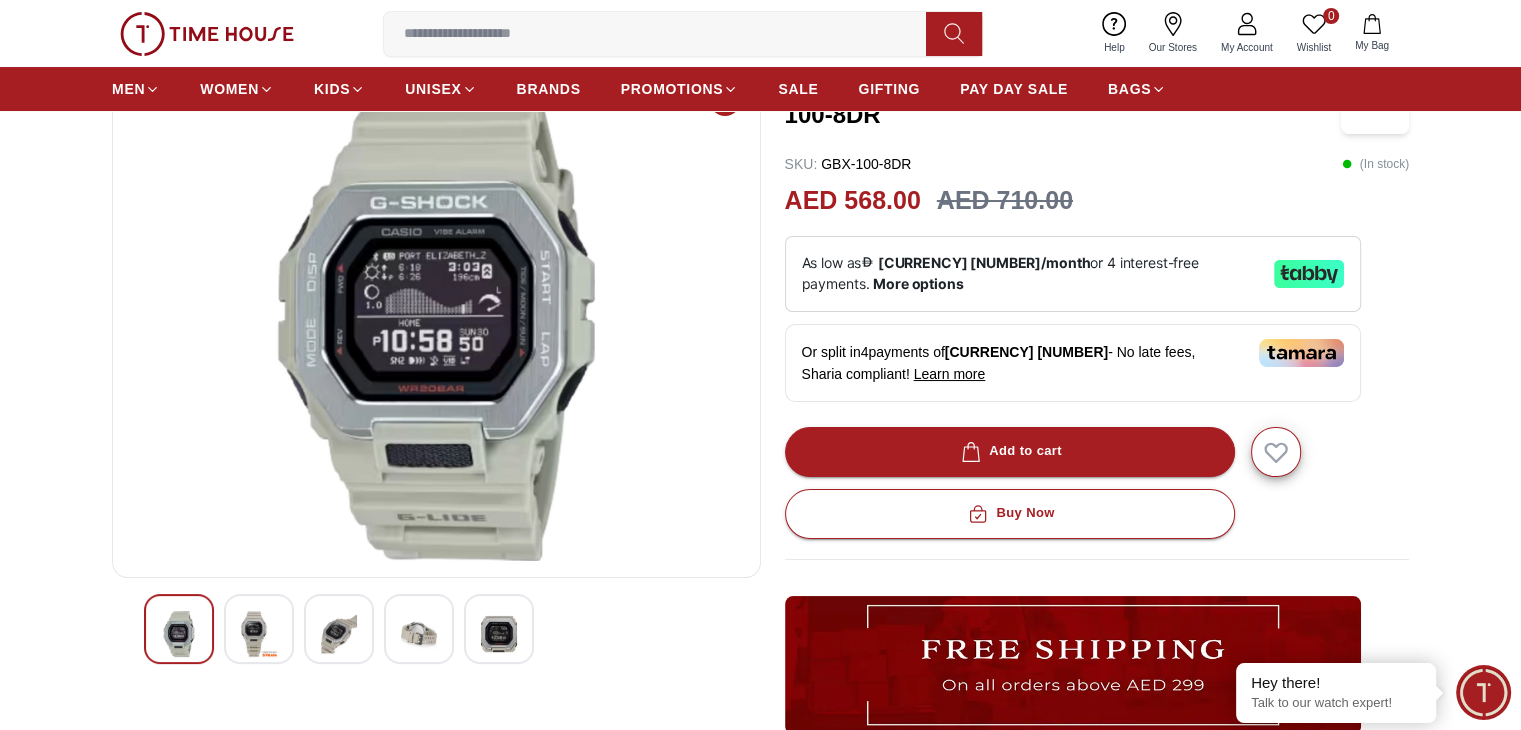 scroll, scrollTop: 133, scrollLeft: 0, axis: vertical 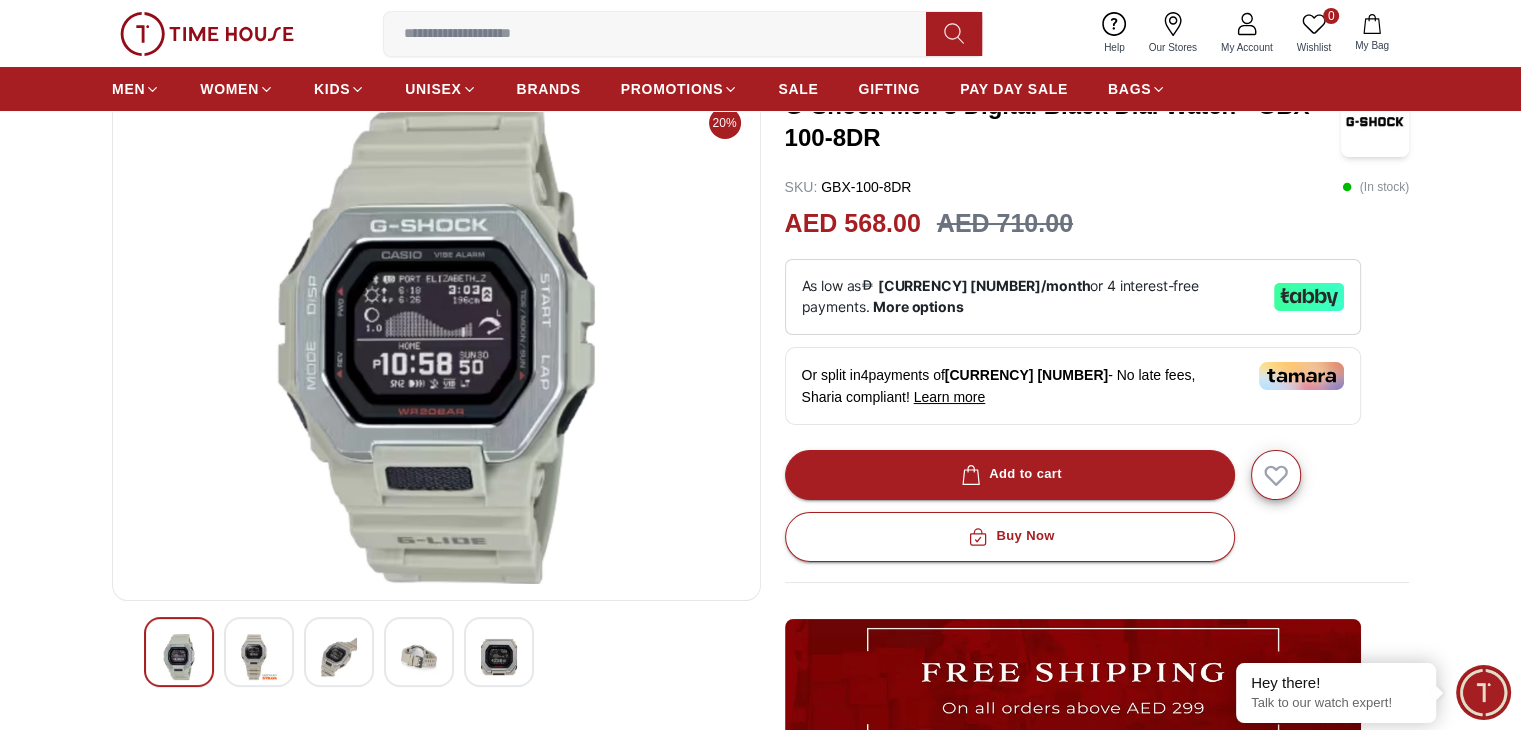 click at bounding box center [259, 657] 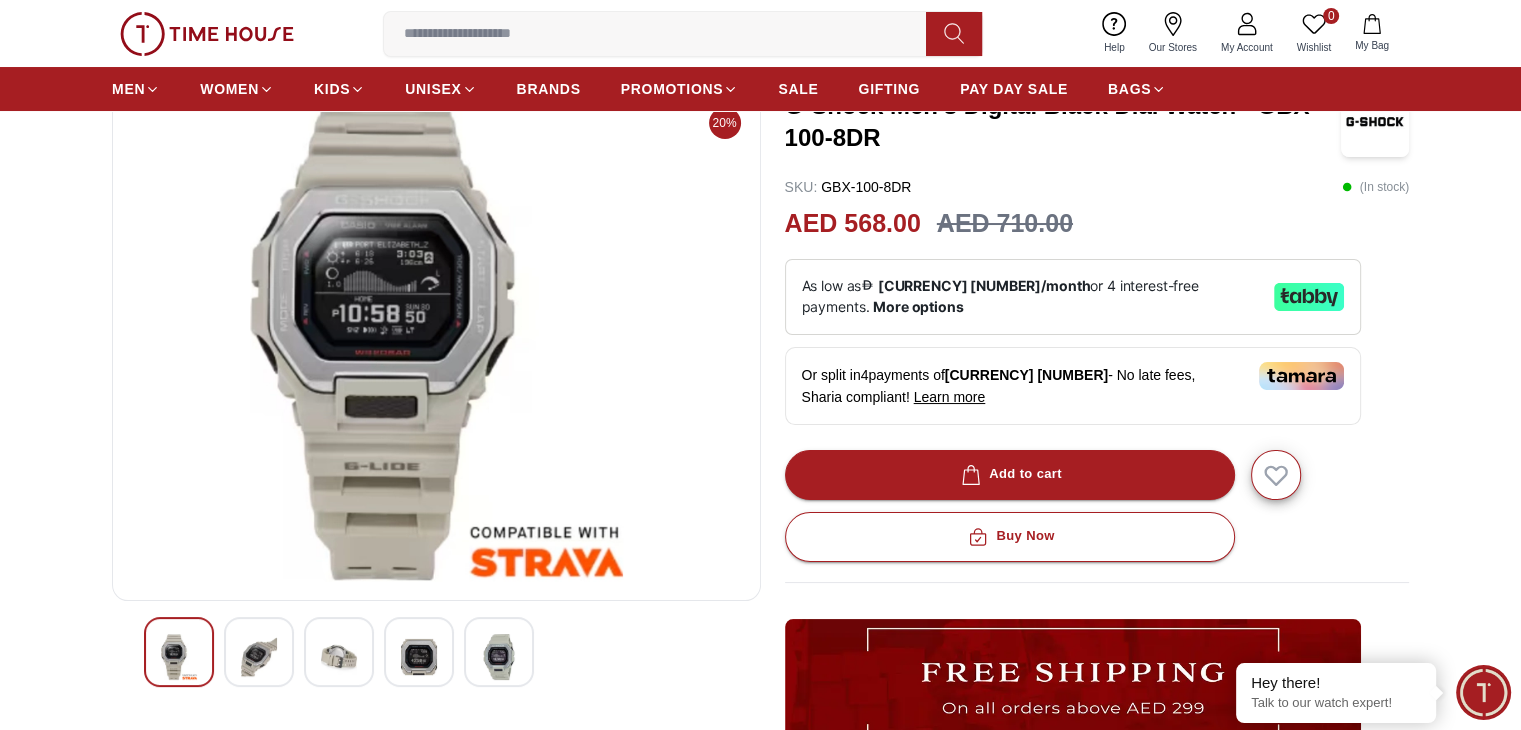 click at bounding box center [339, 652] 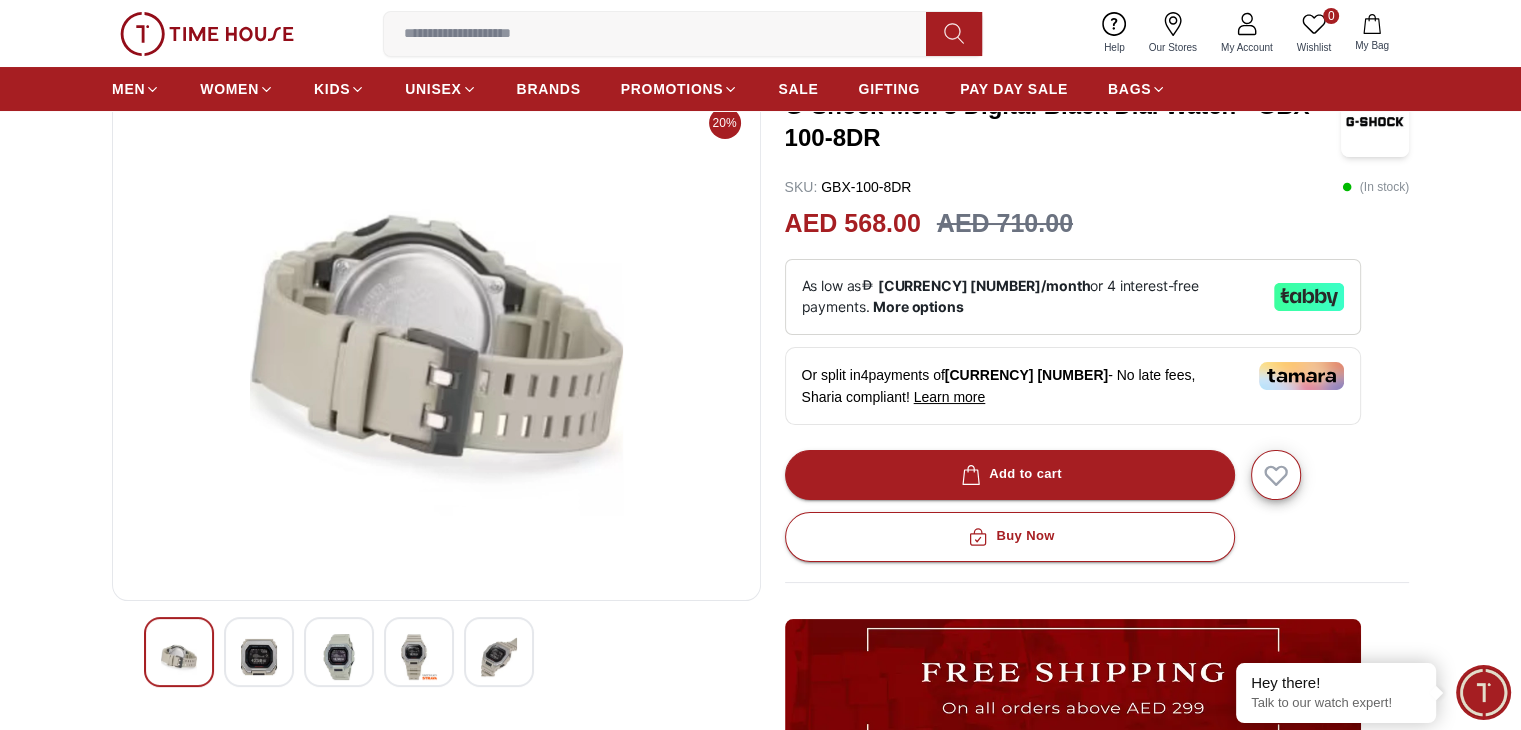 click at bounding box center [436, 652] 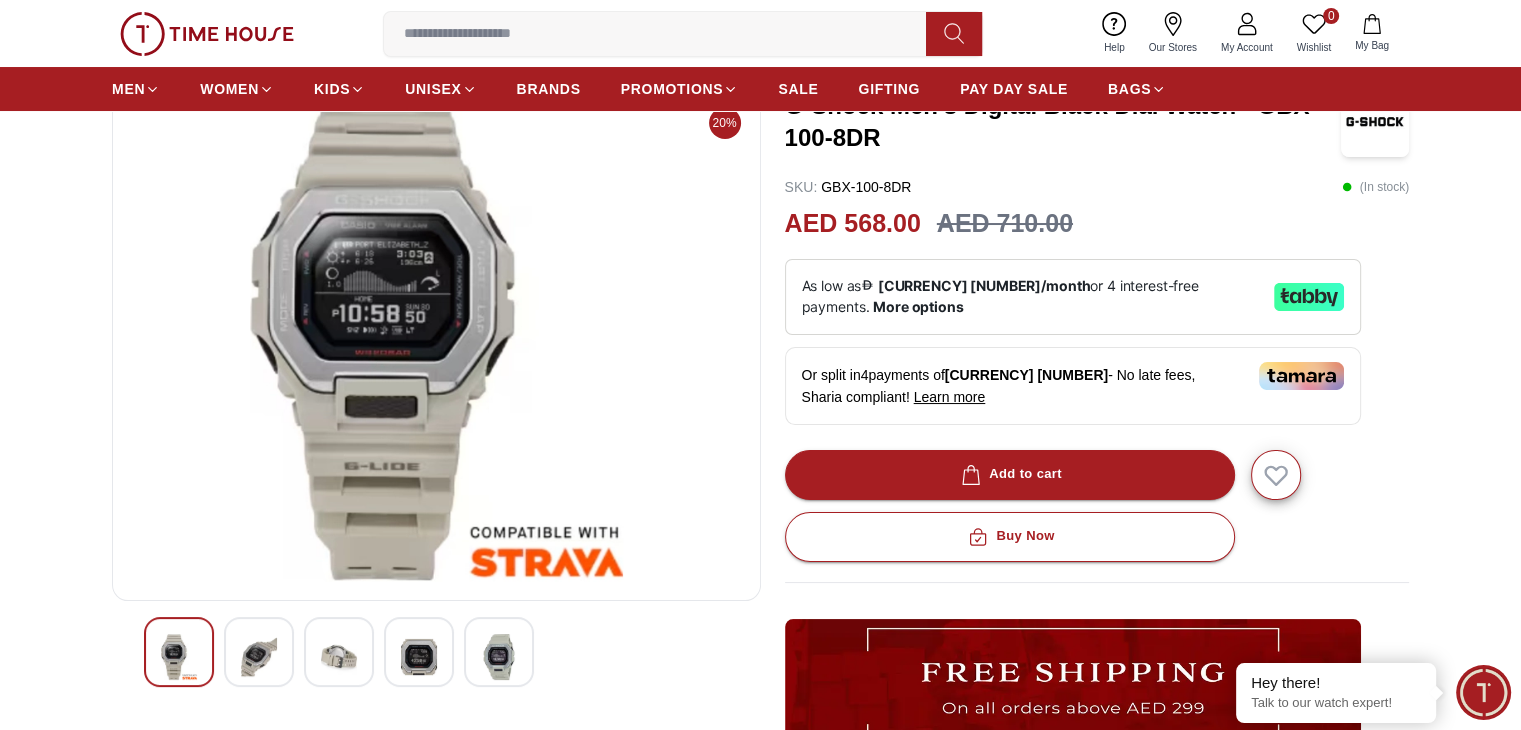 click at bounding box center (499, 657) 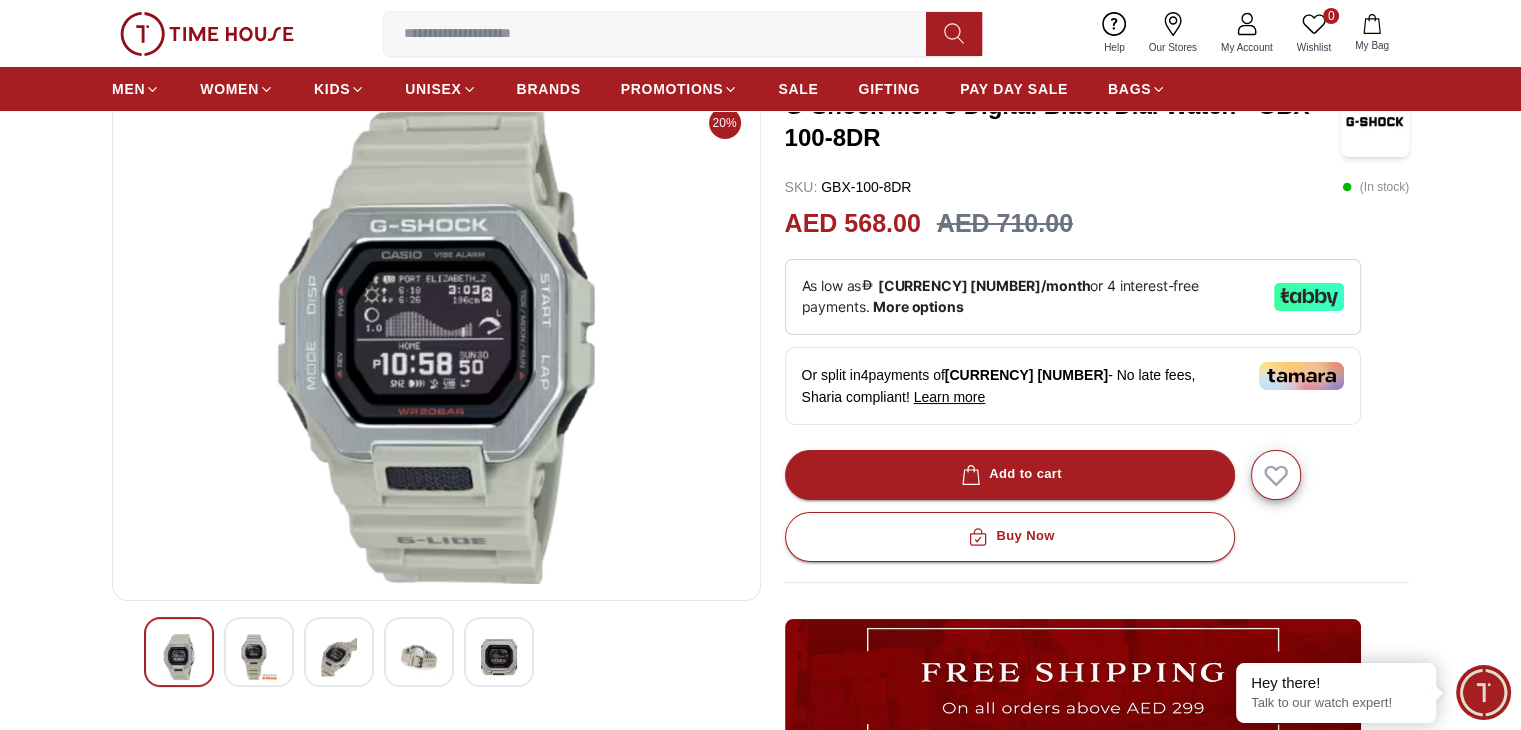 scroll, scrollTop: 0, scrollLeft: 0, axis: both 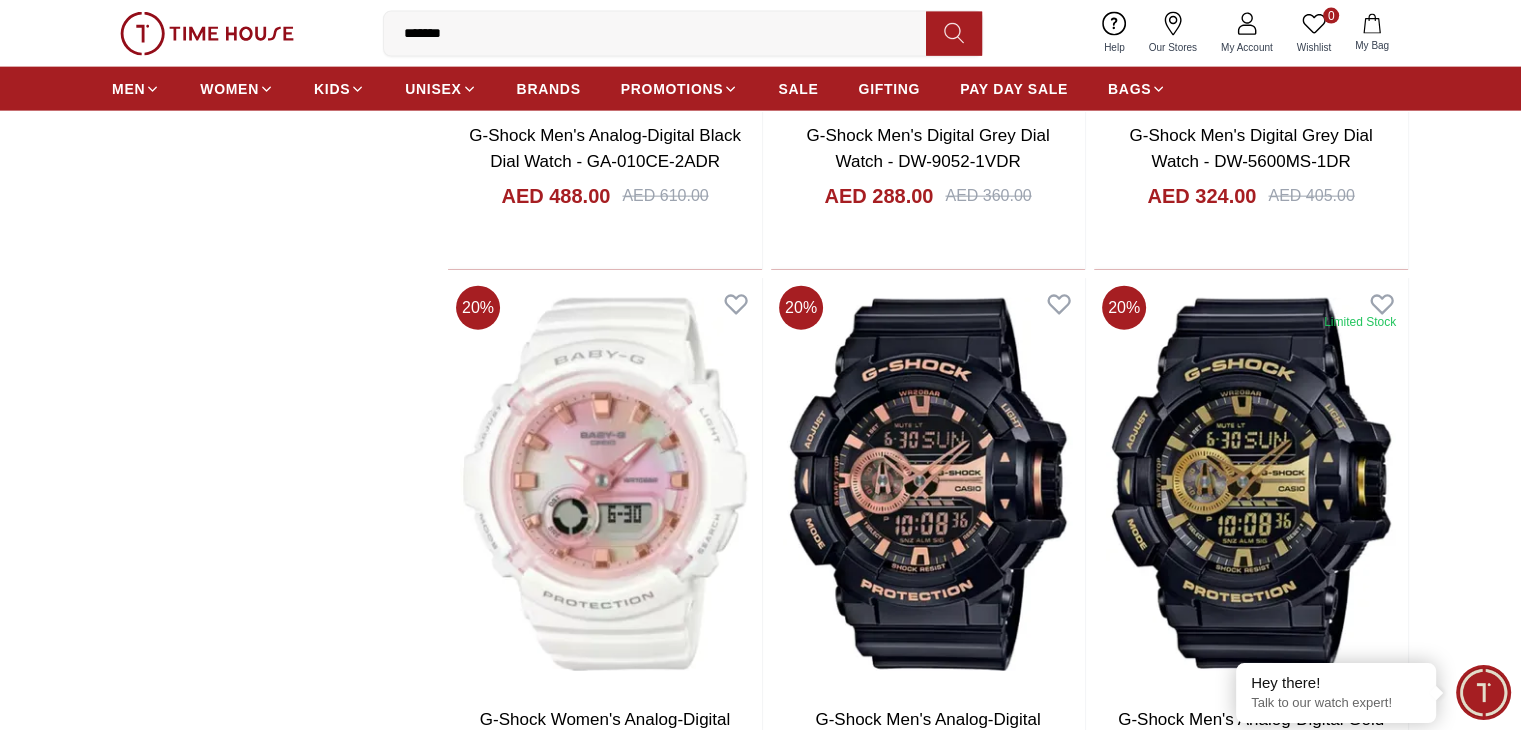 click at bounding box center (928, 2821) 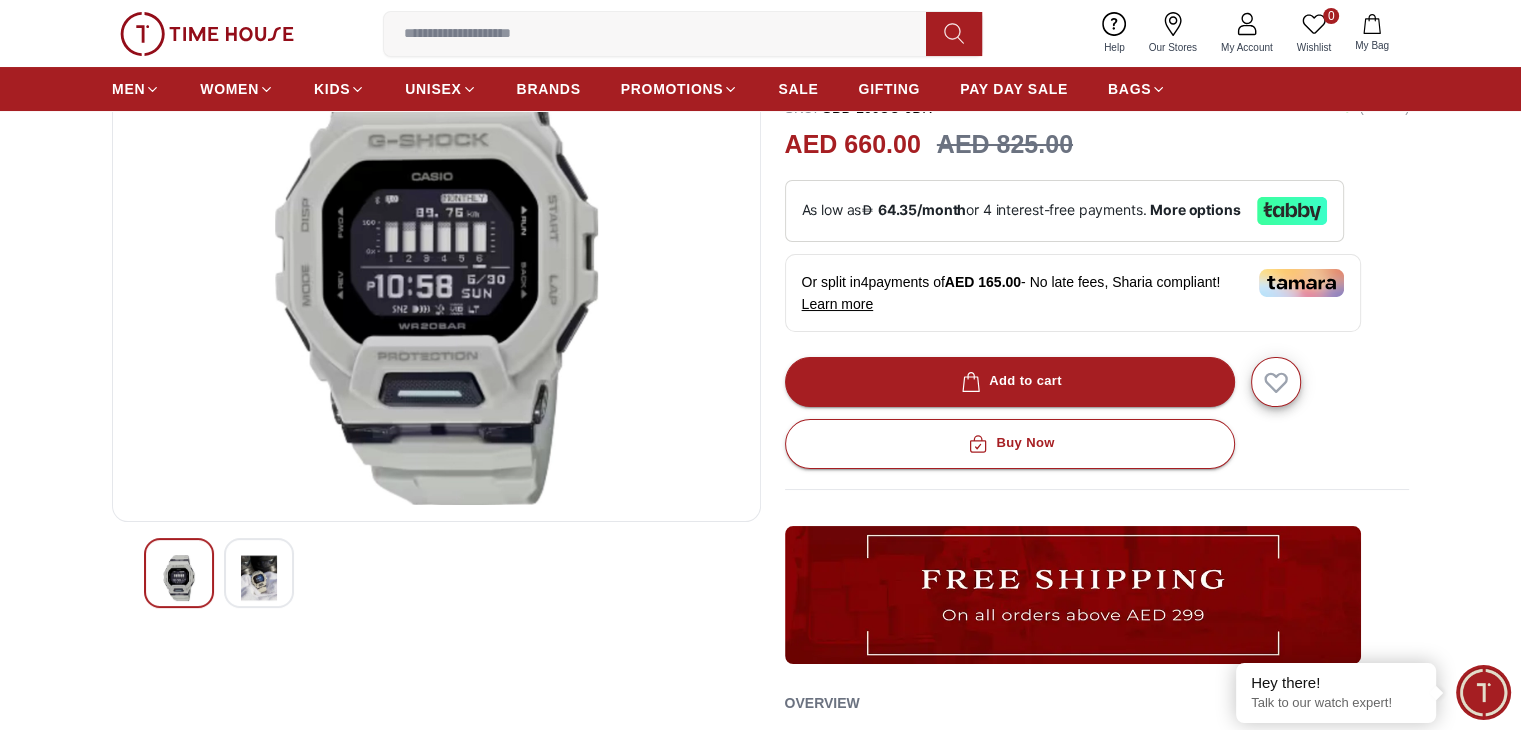 scroll, scrollTop: 400, scrollLeft: 0, axis: vertical 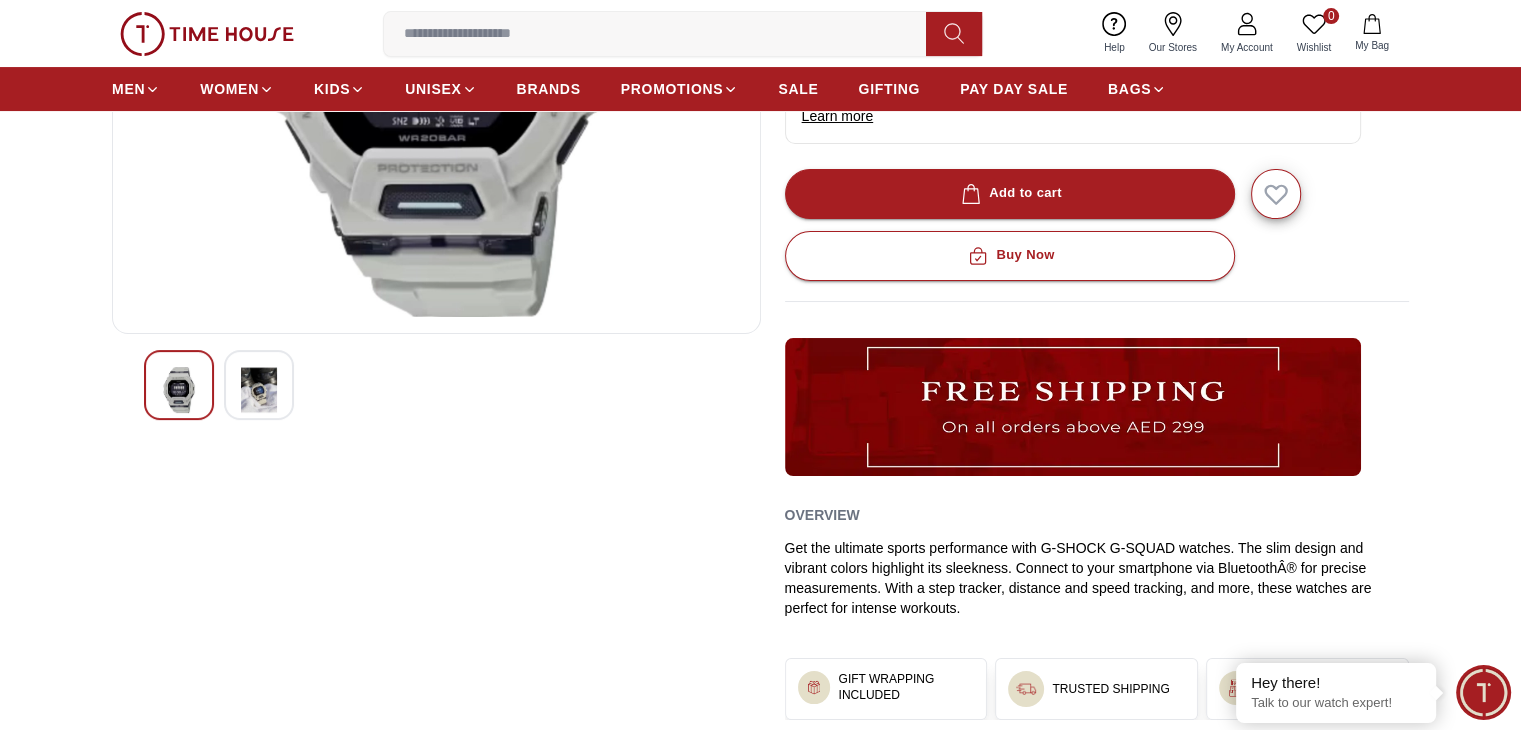 click at bounding box center (259, 390) 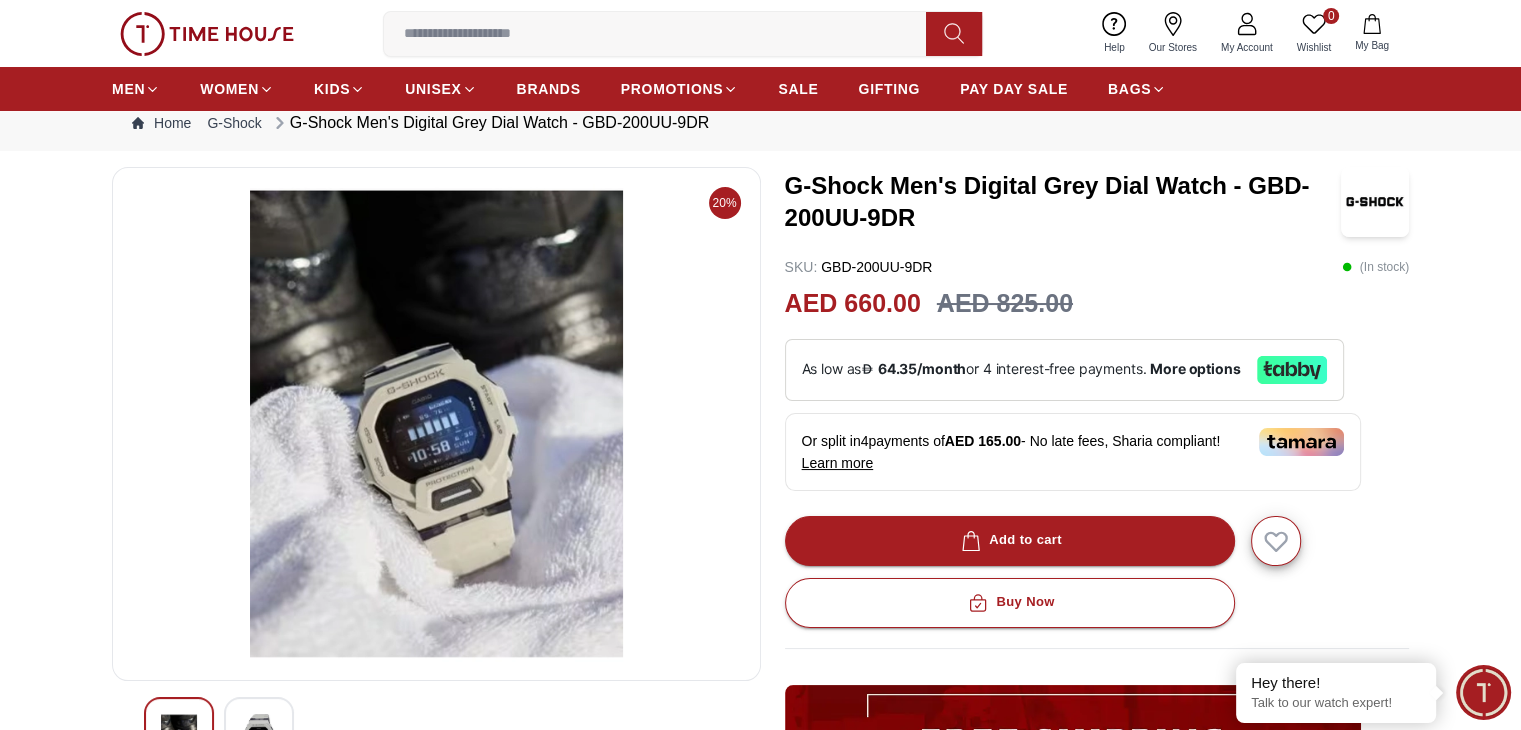 scroll, scrollTop: 0, scrollLeft: 0, axis: both 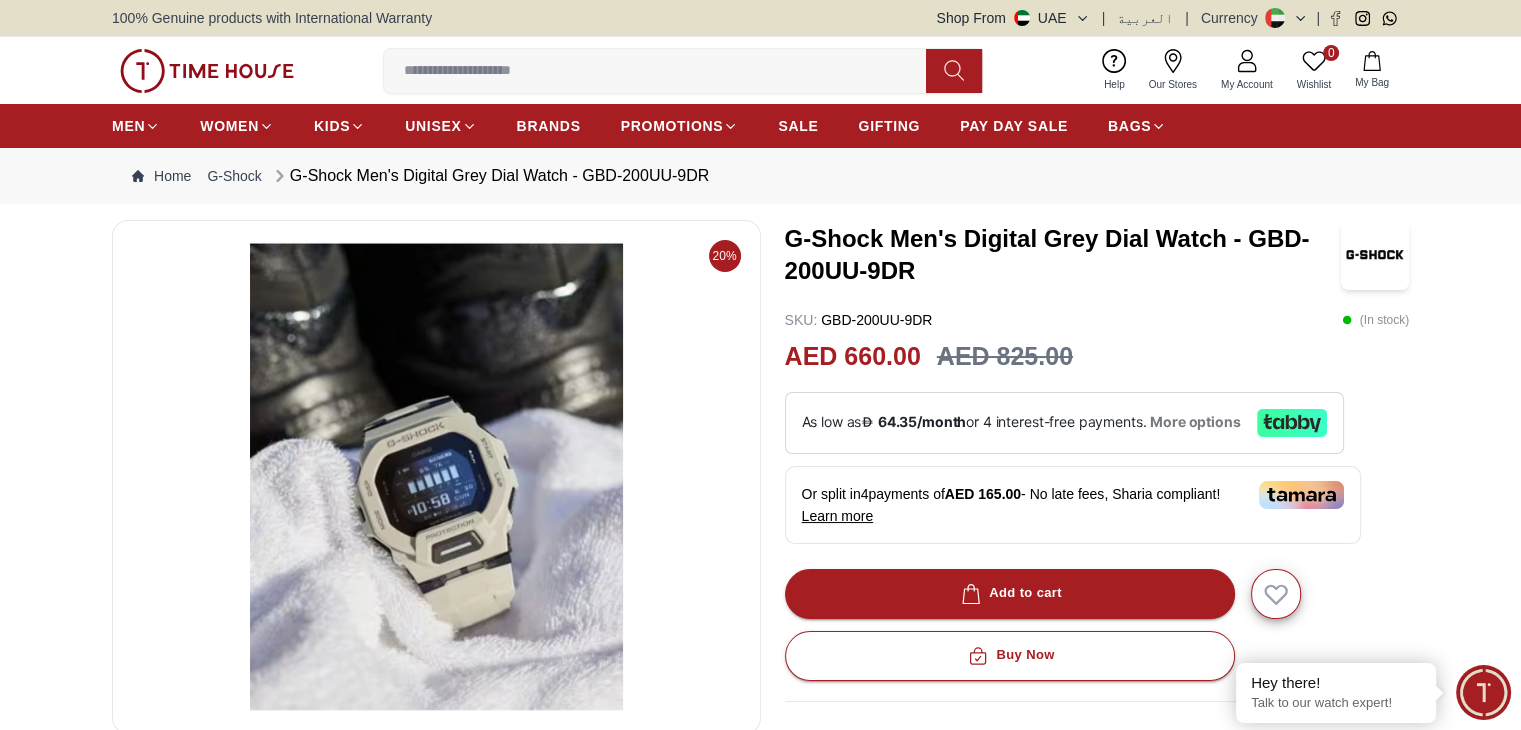 click on "More options" at bounding box center (1195, 422) 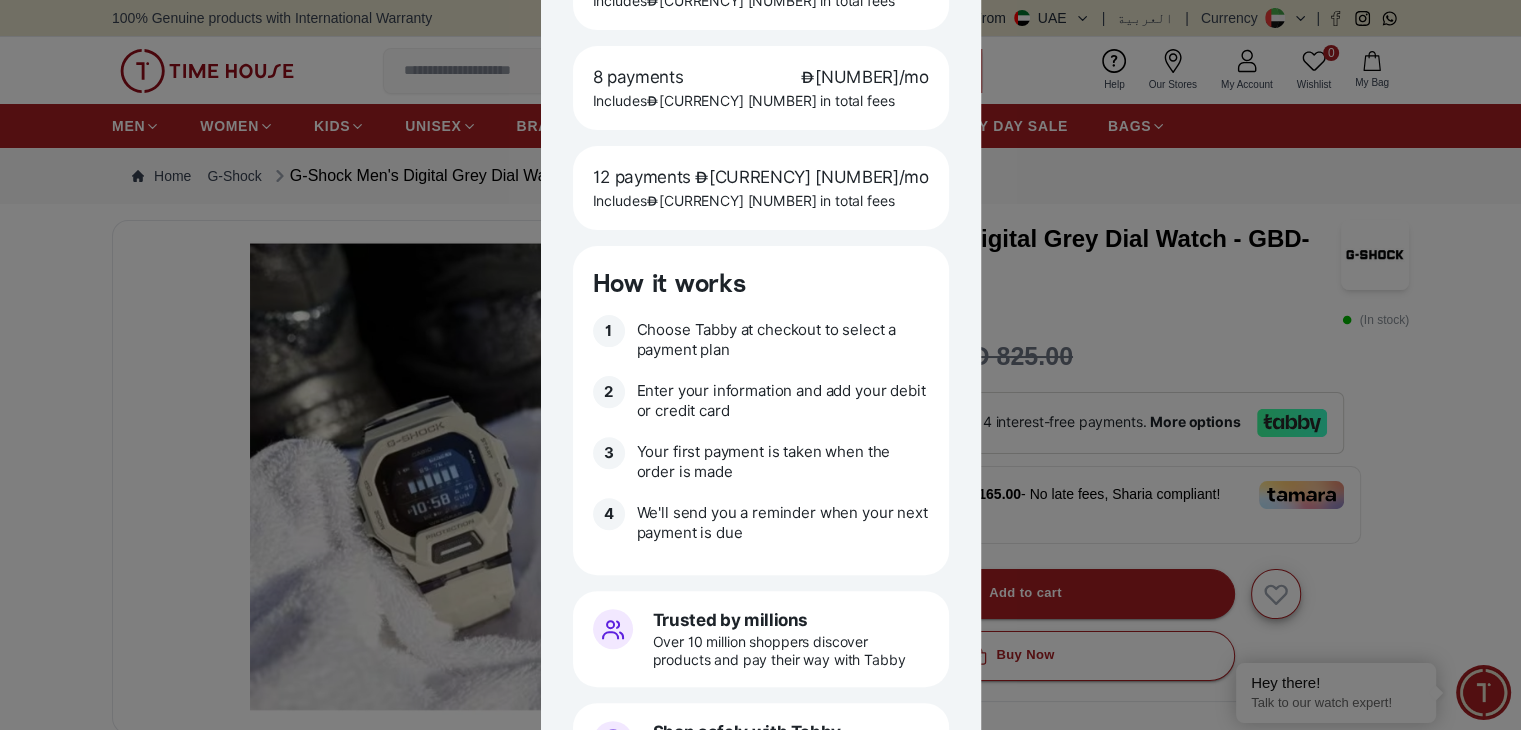 scroll, scrollTop: 811, scrollLeft: 0, axis: vertical 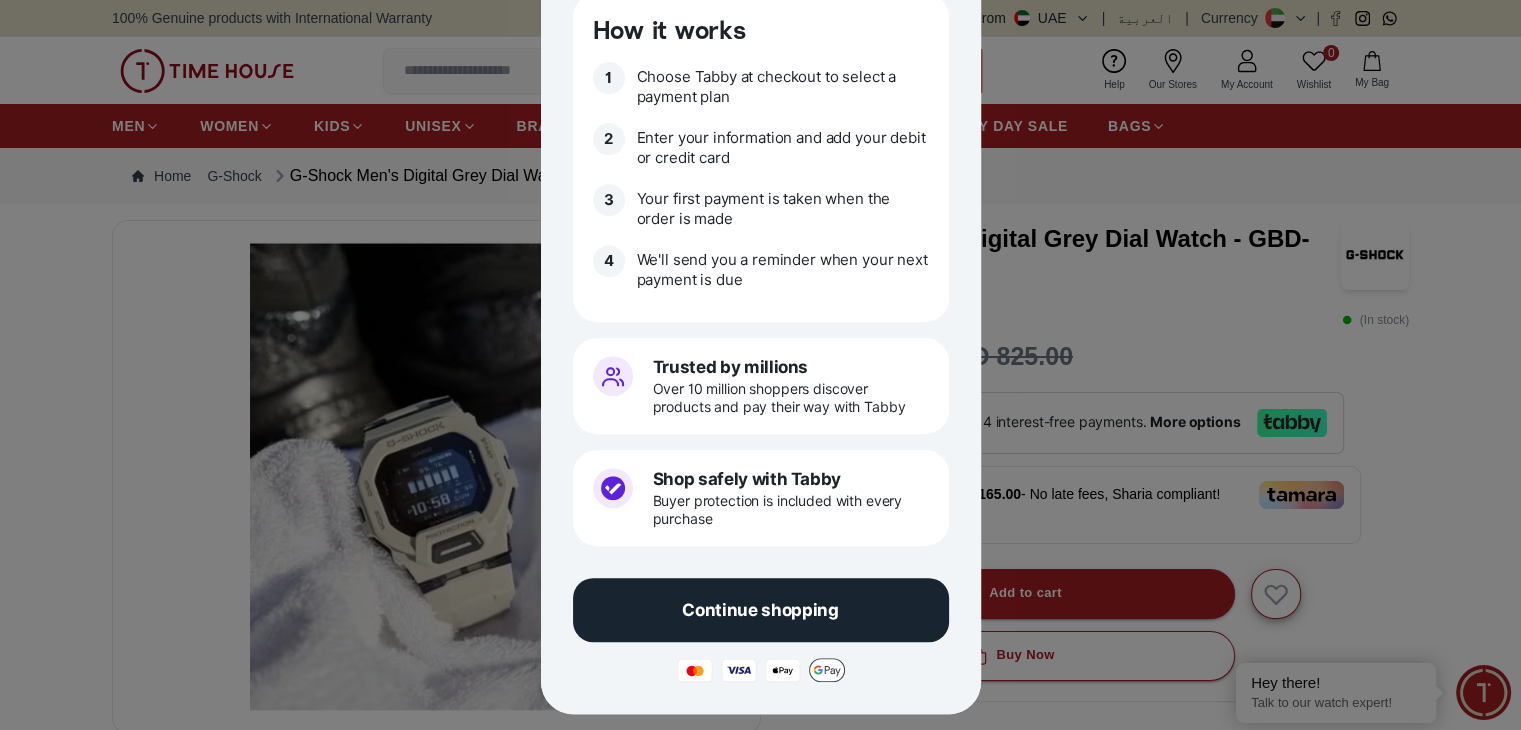 click at bounding box center [760, 365] 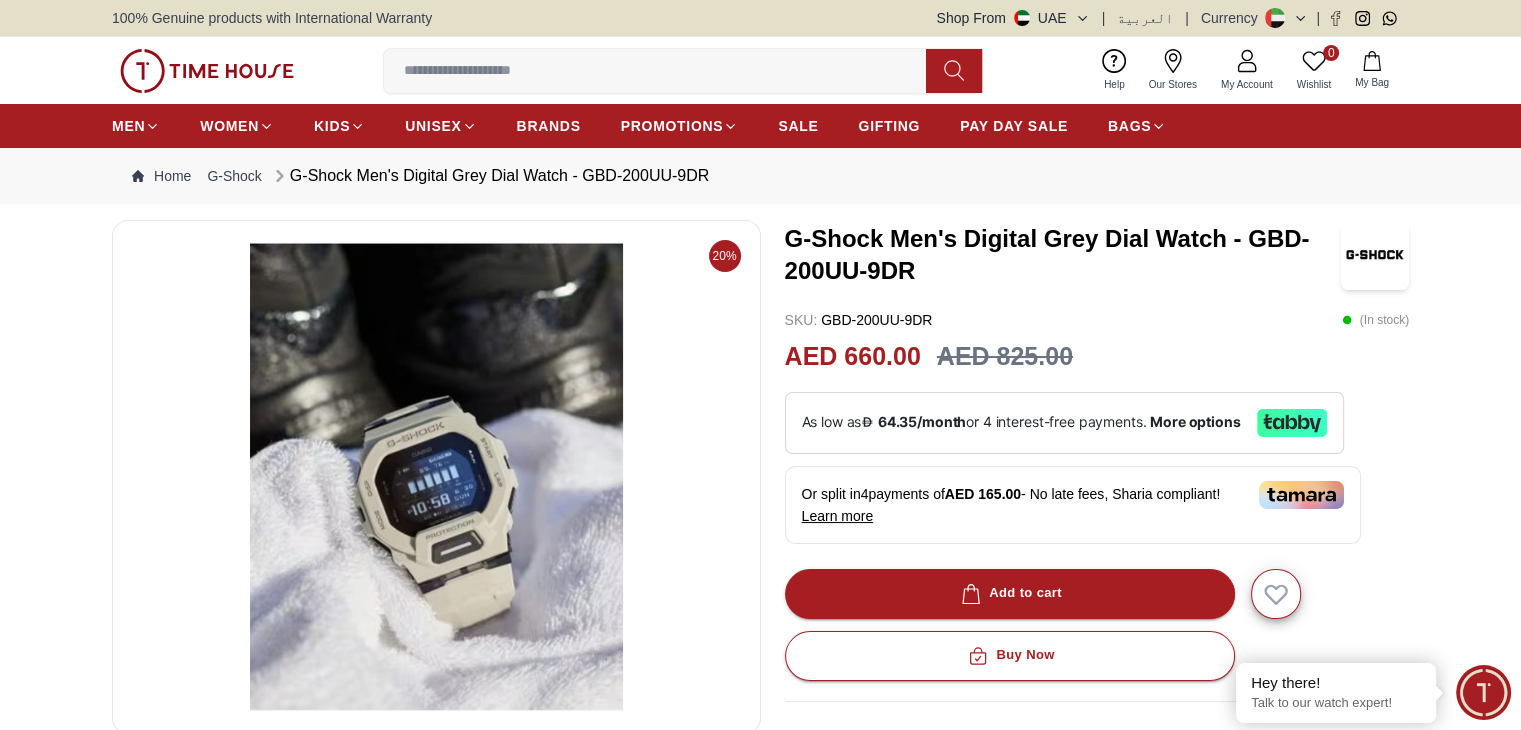 click at bounding box center (436, 477) 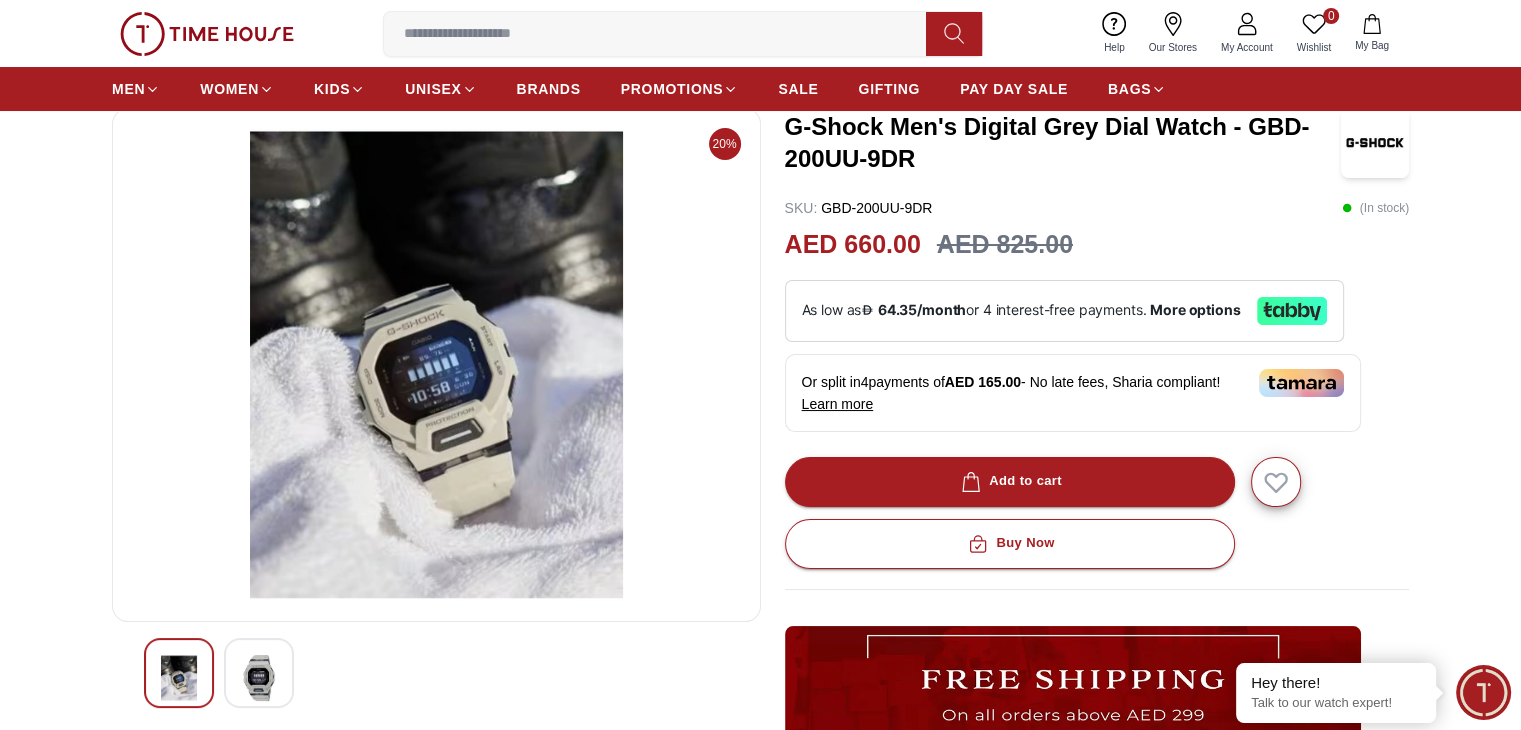 scroll, scrollTop: 133, scrollLeft: 0, axis: vertical 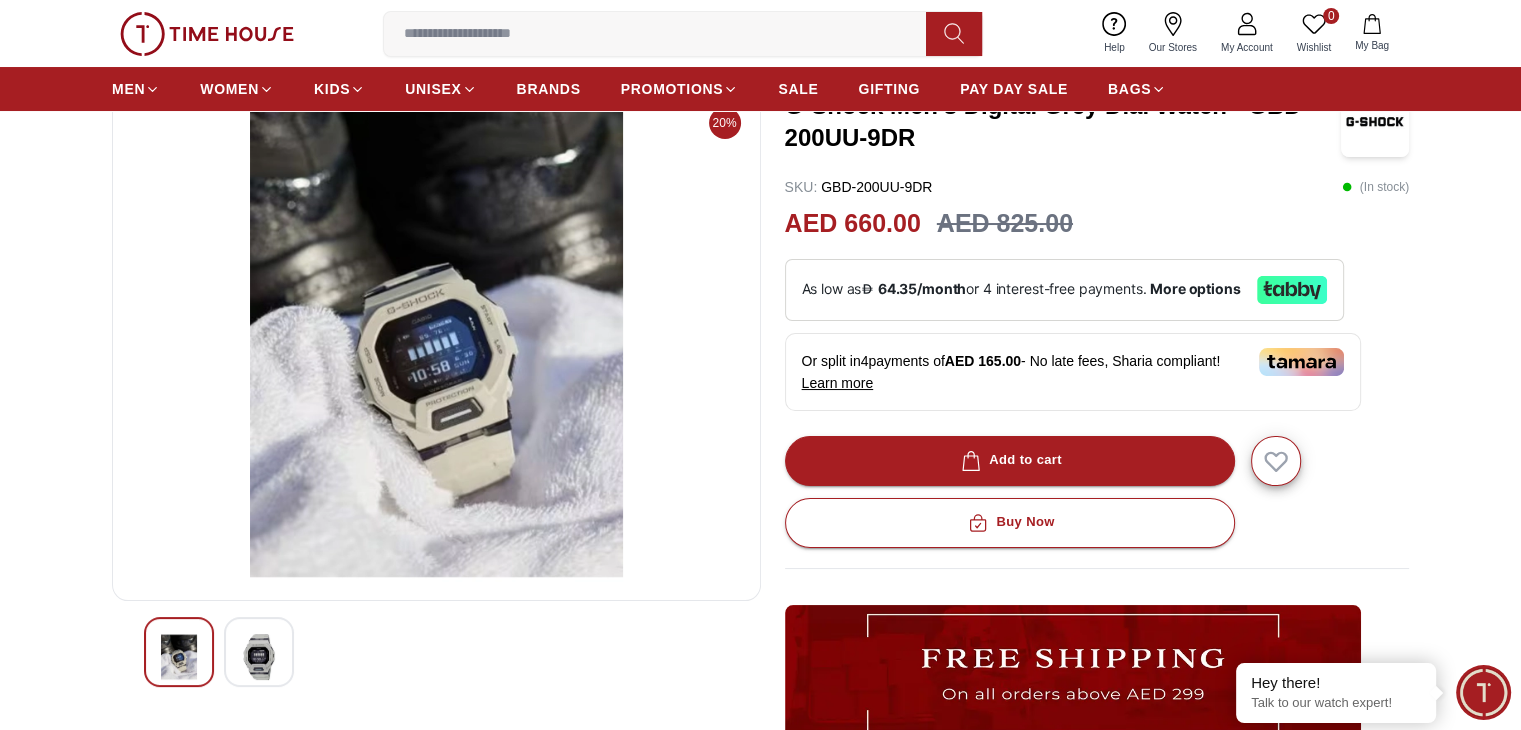 click at bounding box center (259, 657) 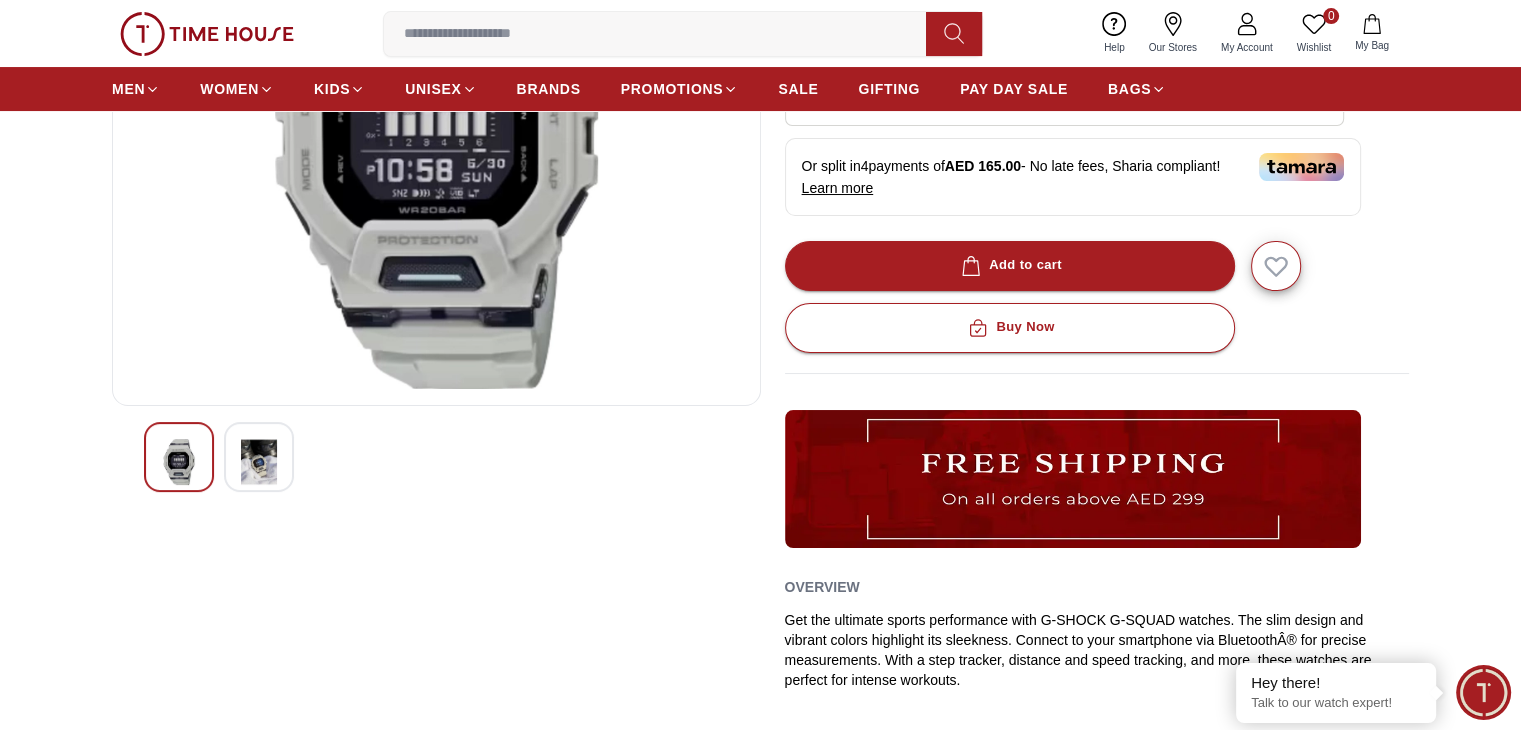 scroll, scrollTop: 333, scrollLeft: 0, axis: vertical 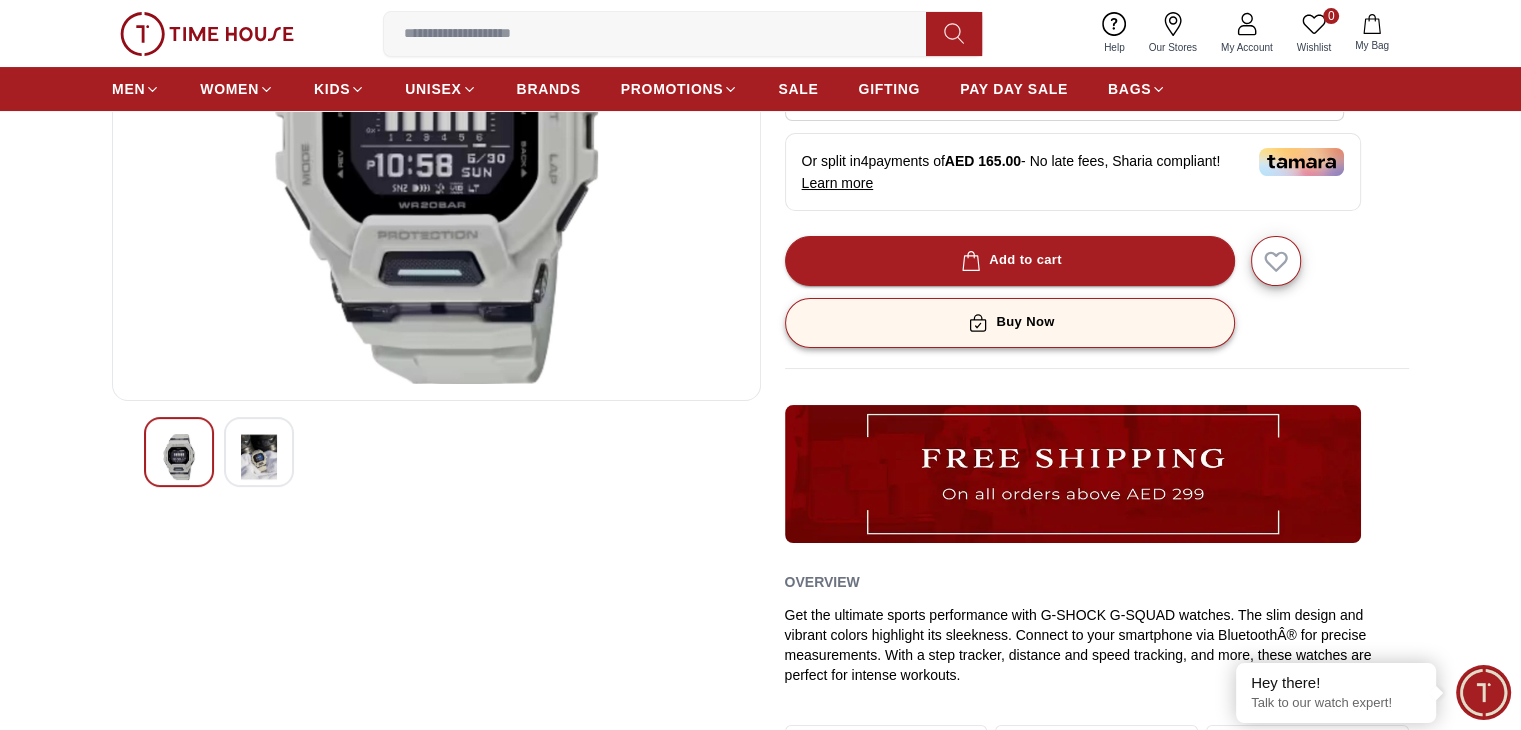 click on "Buy Now" at bounding box center (1010, 323) 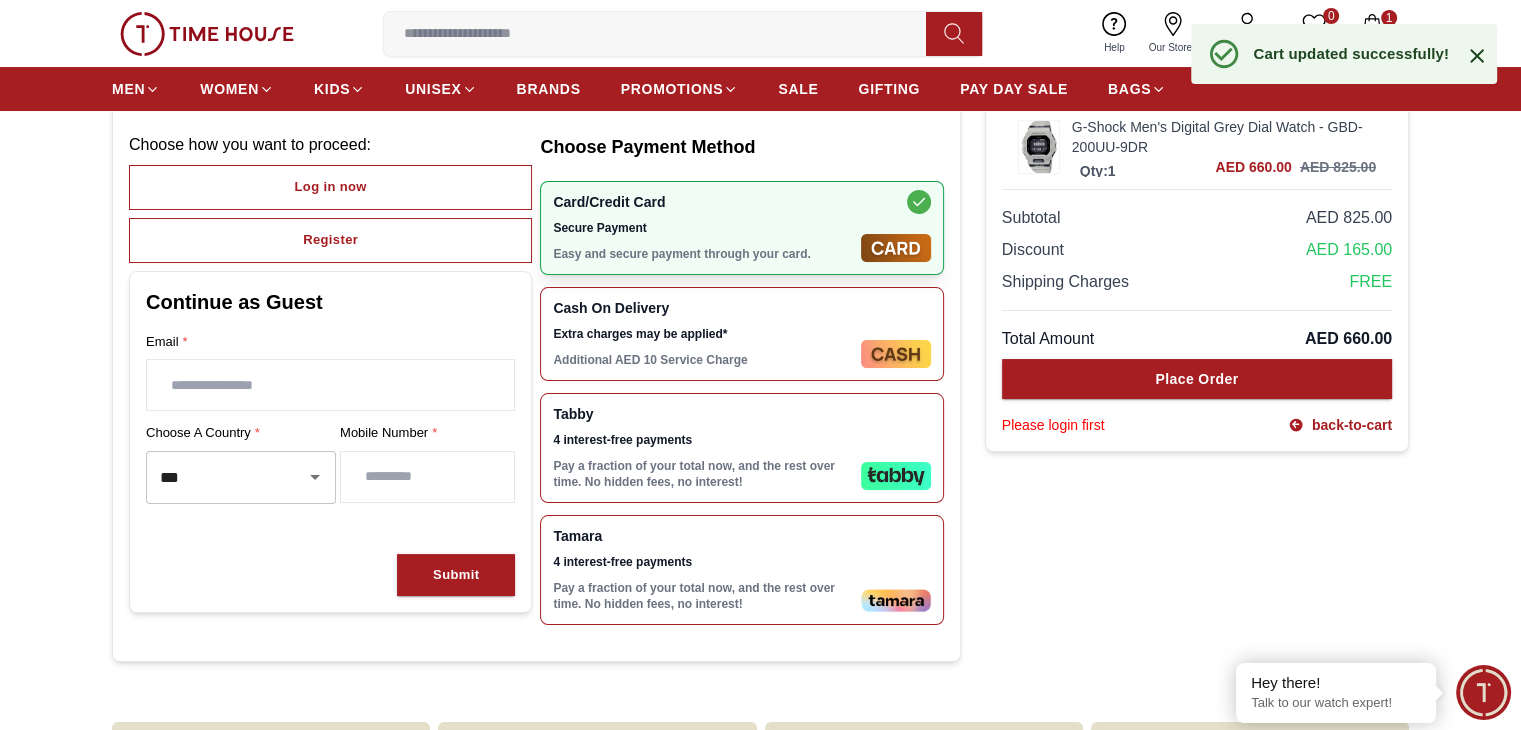 scroll, scrollTop: 200, scrollLeft: 0, axis: vertical 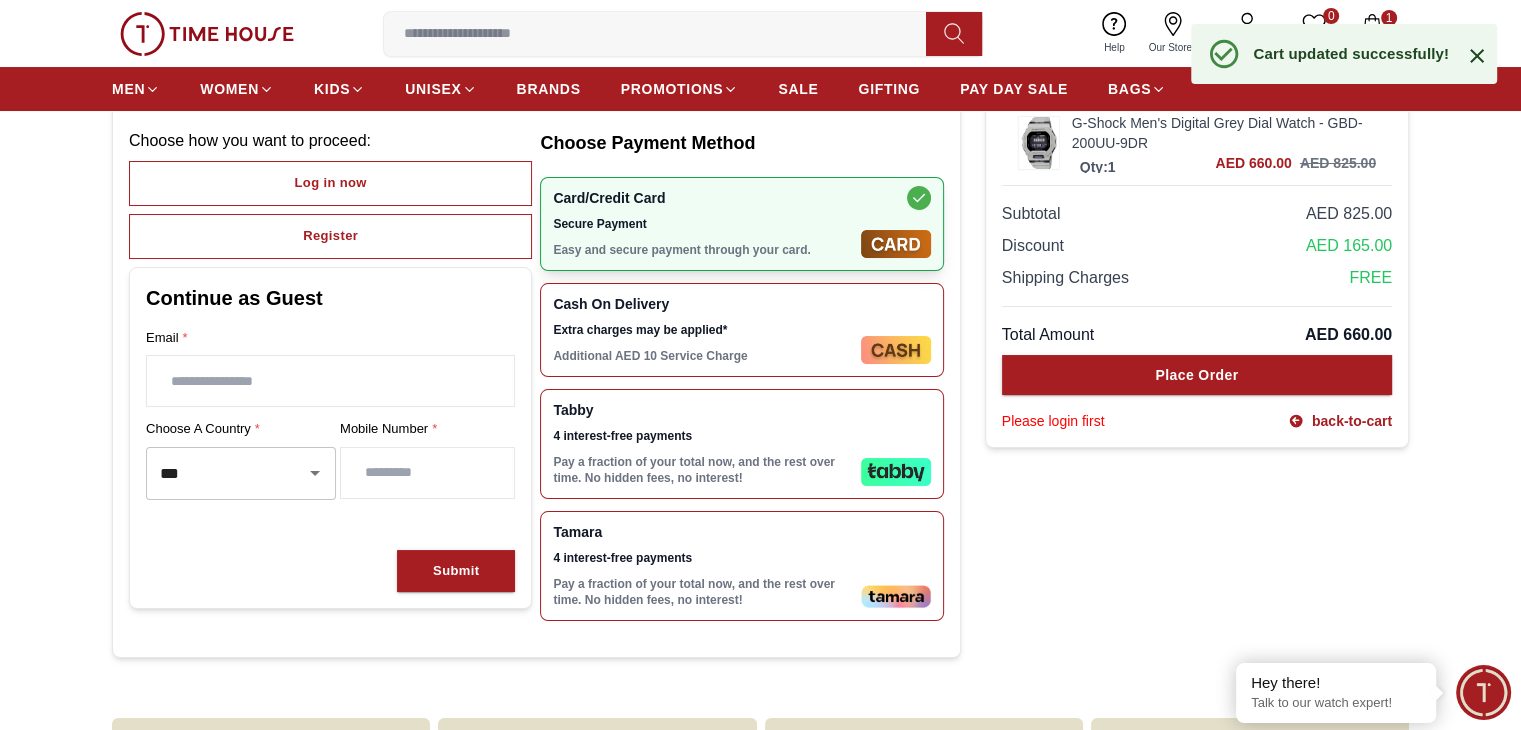 click on "Tabby 4 interest-free payments Pay a fraction of your total now, and the rest over time. No hidden fees, no interest!" at bounding box center (702, 444) 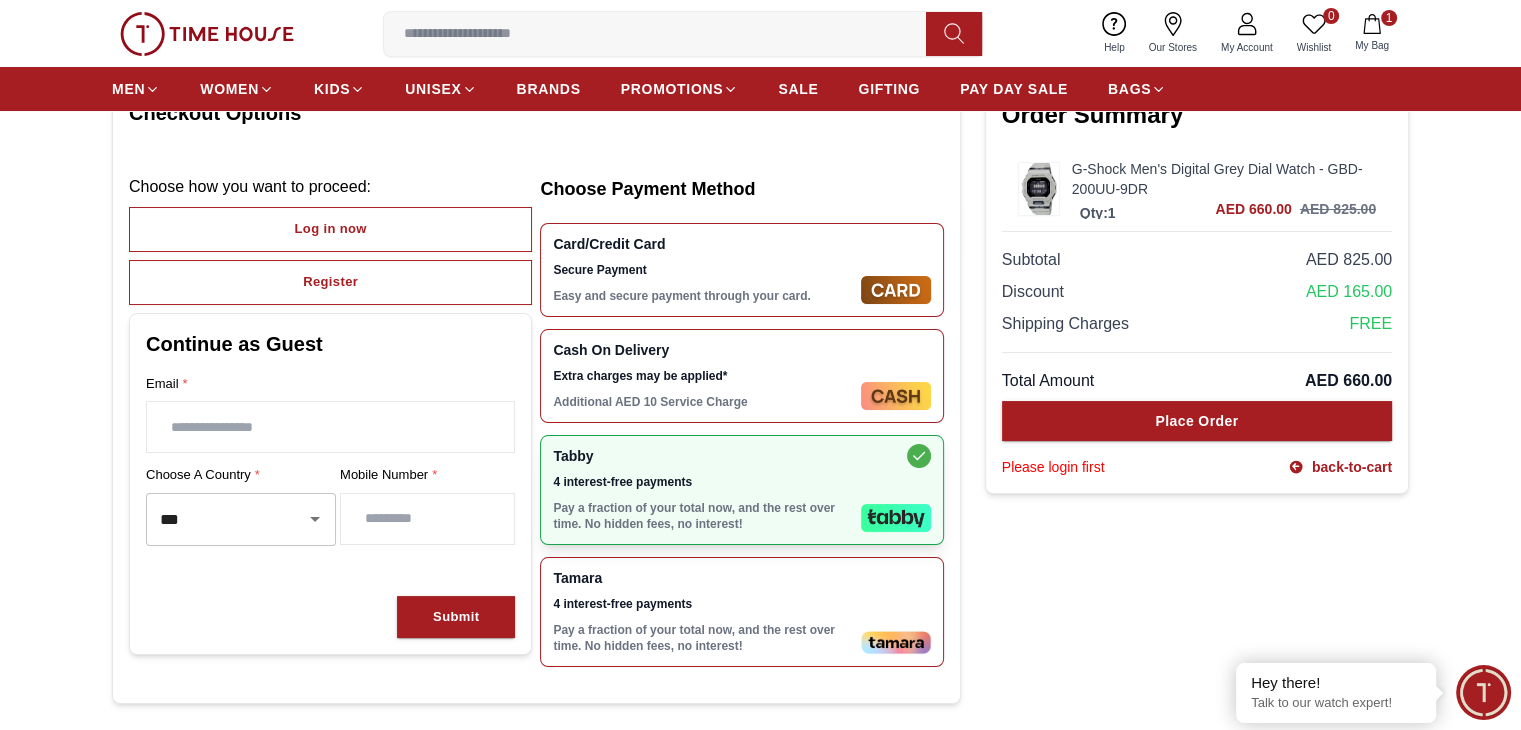 scroll, scrollTop: 133, scrollLeft: 0, axis: vertical 